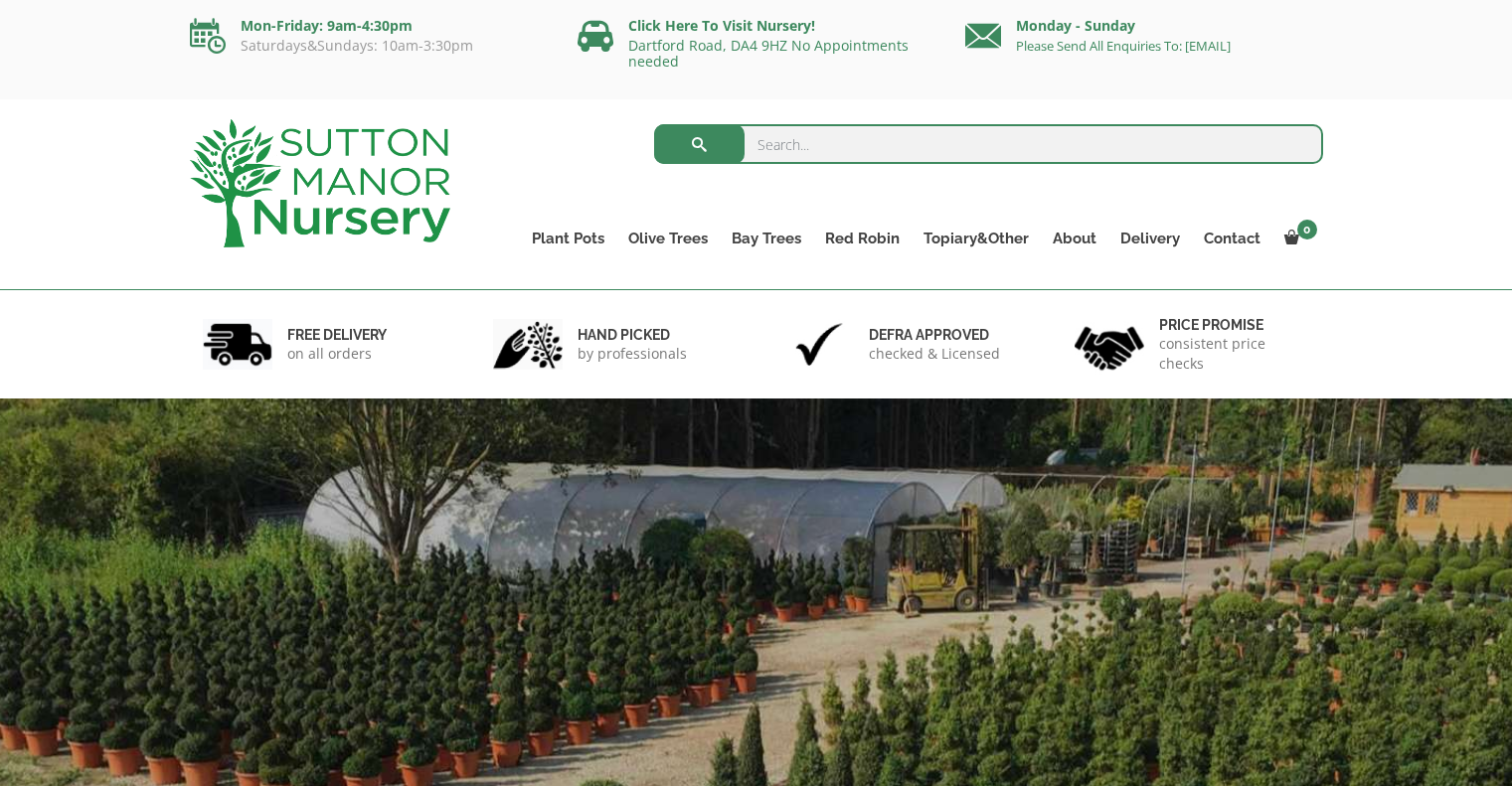 scroll, scrollTop: 0, scrollLeft: 0, axis: both 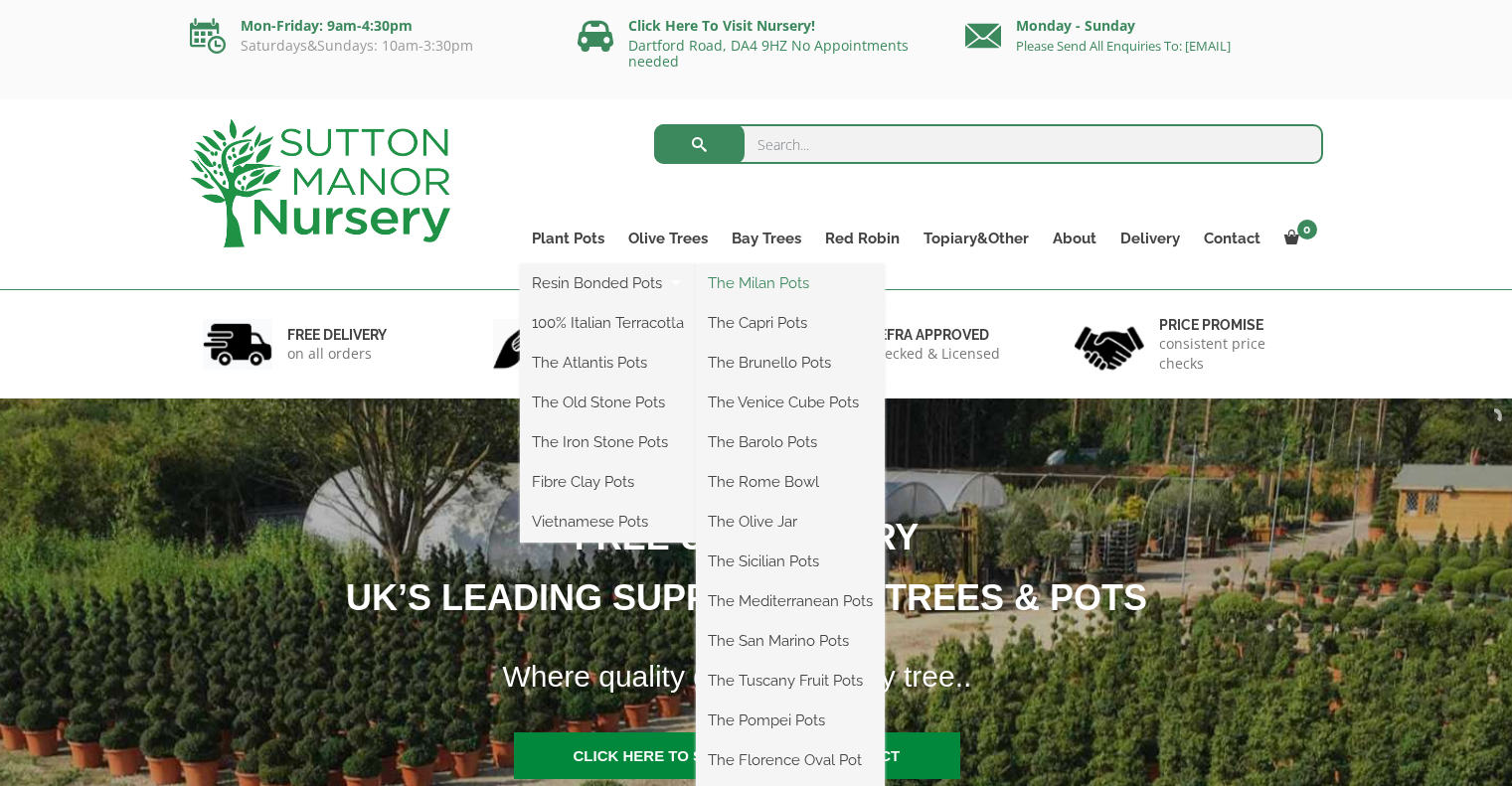 click on "The Milan Pots" at bounding box center [790, 283] 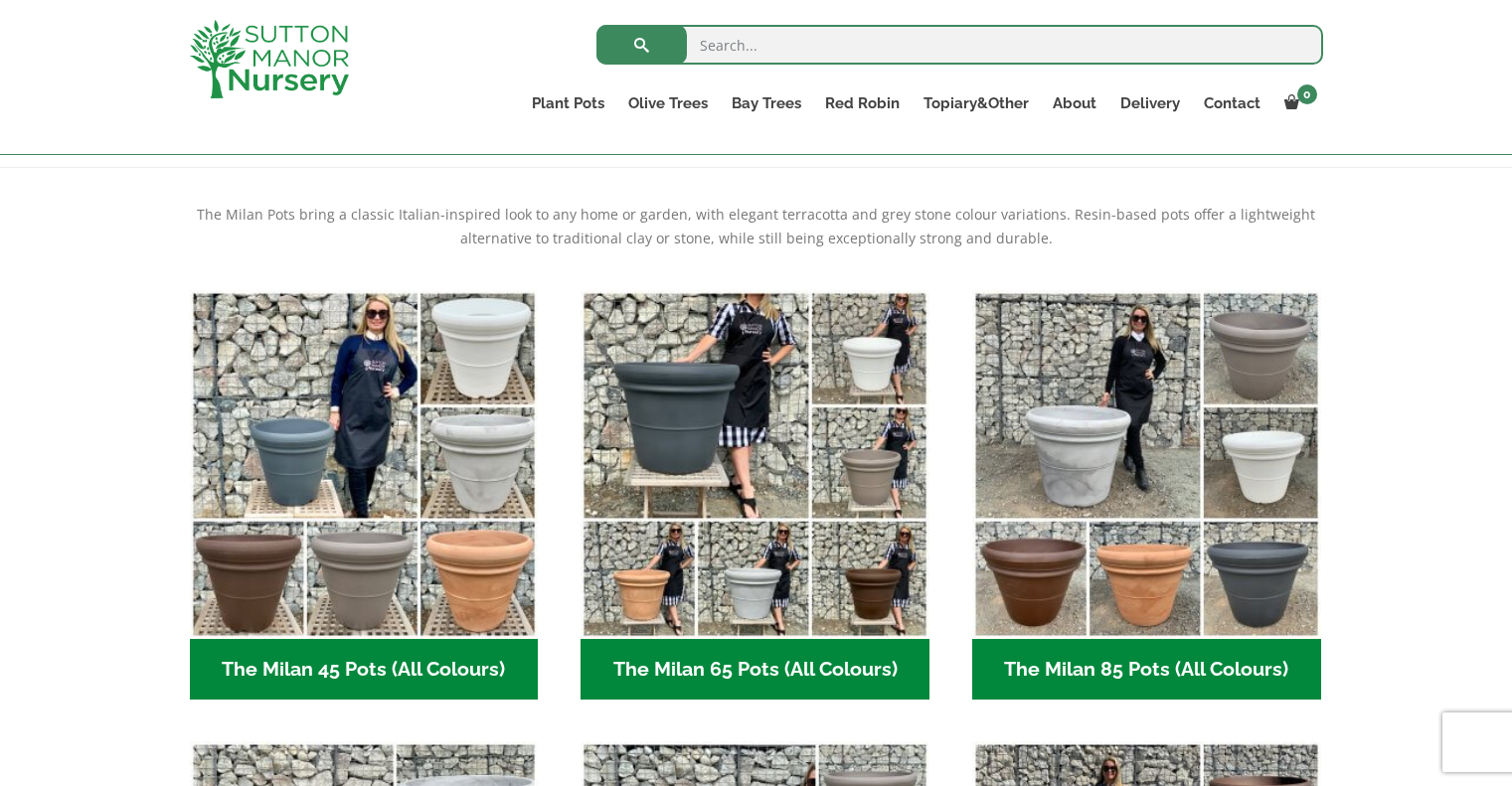 scroll, scrollTop: 461, scrollLeft: 0, axis: vertical 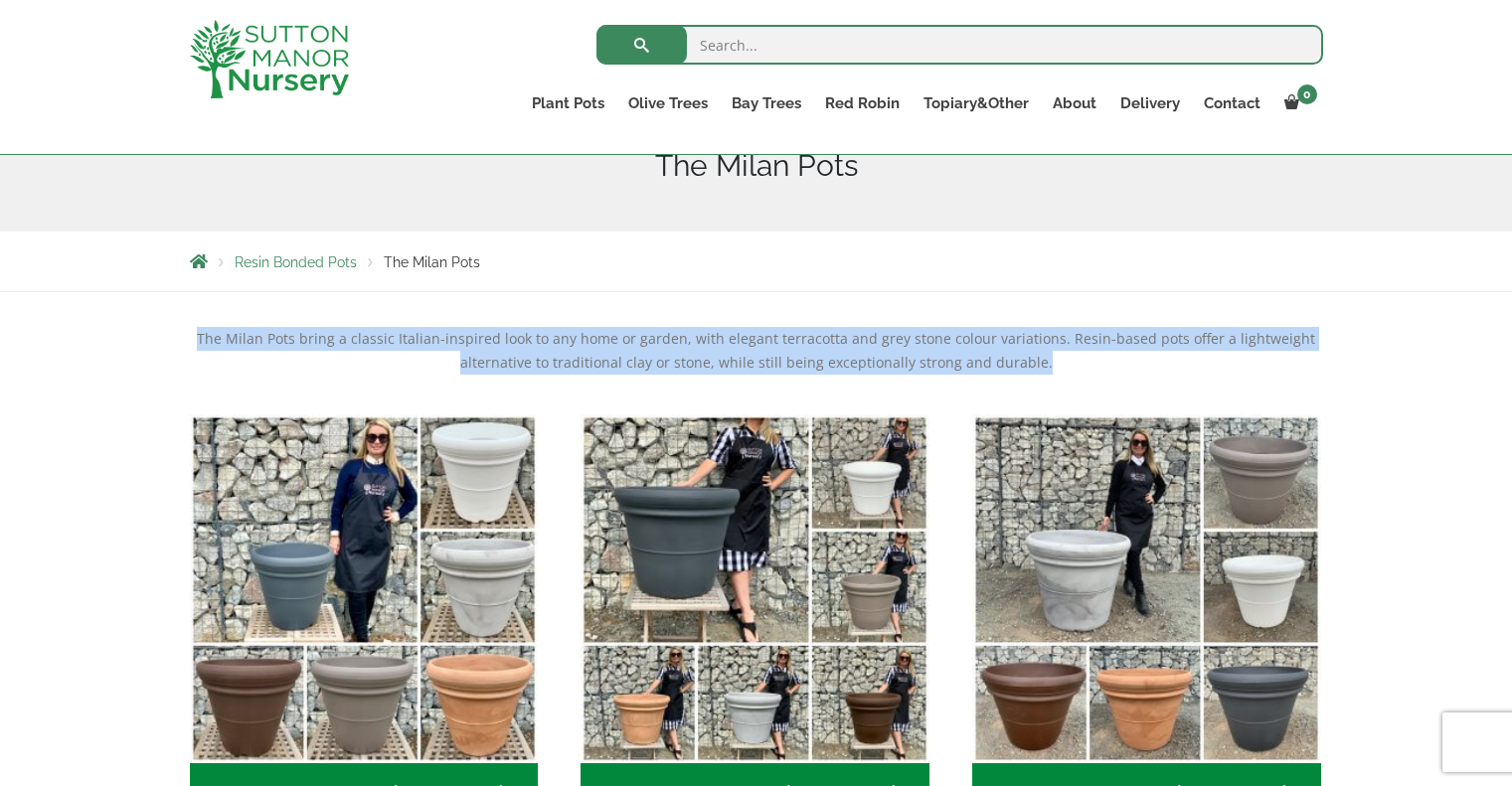 drag, startPoint x: 214, startPoint y: 332, endPoint x: 1053, endPoint y: 363, distance: 839.5725 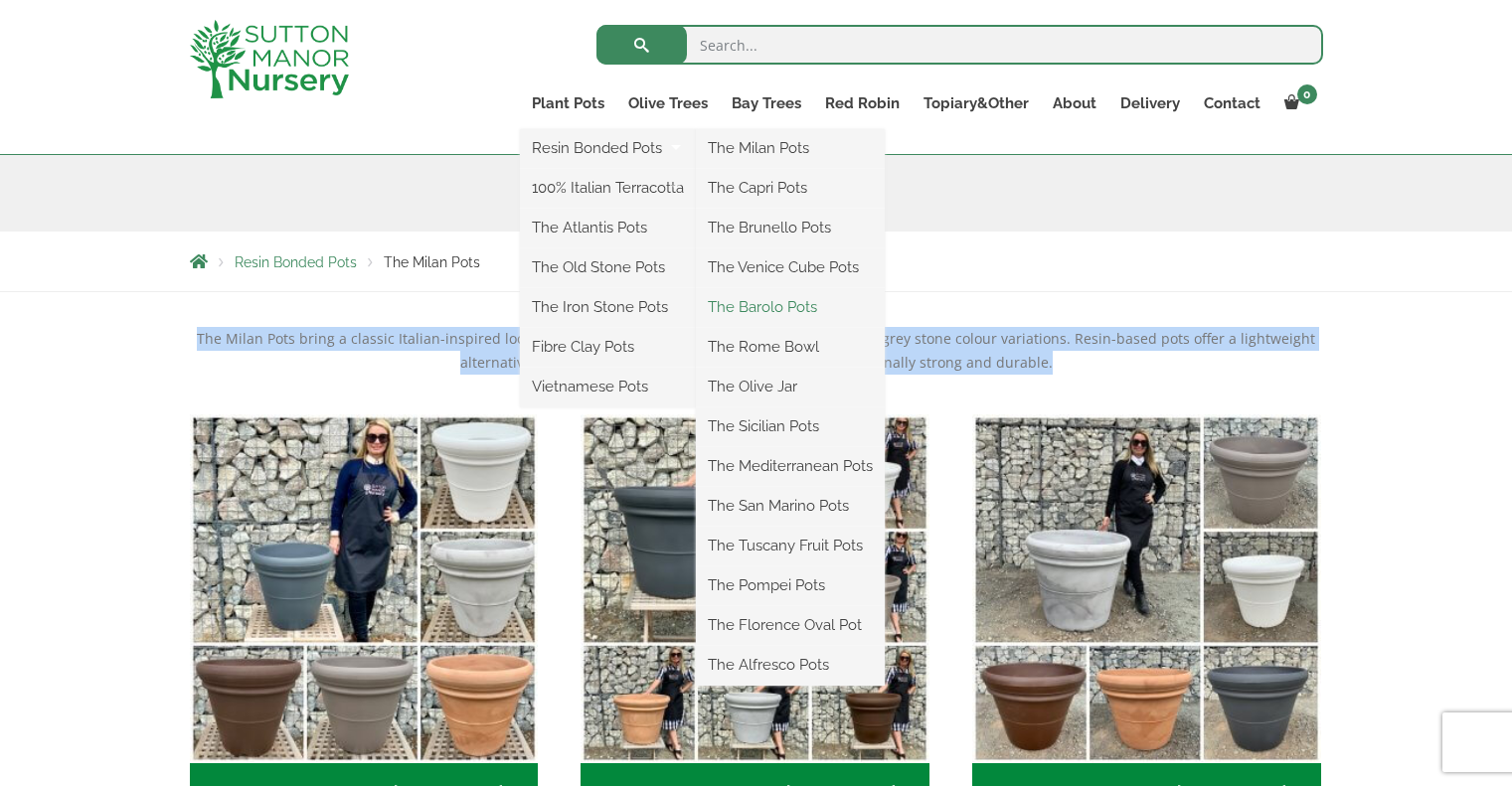 click on "The Barolo Pots" at bounding box center (790, 307) 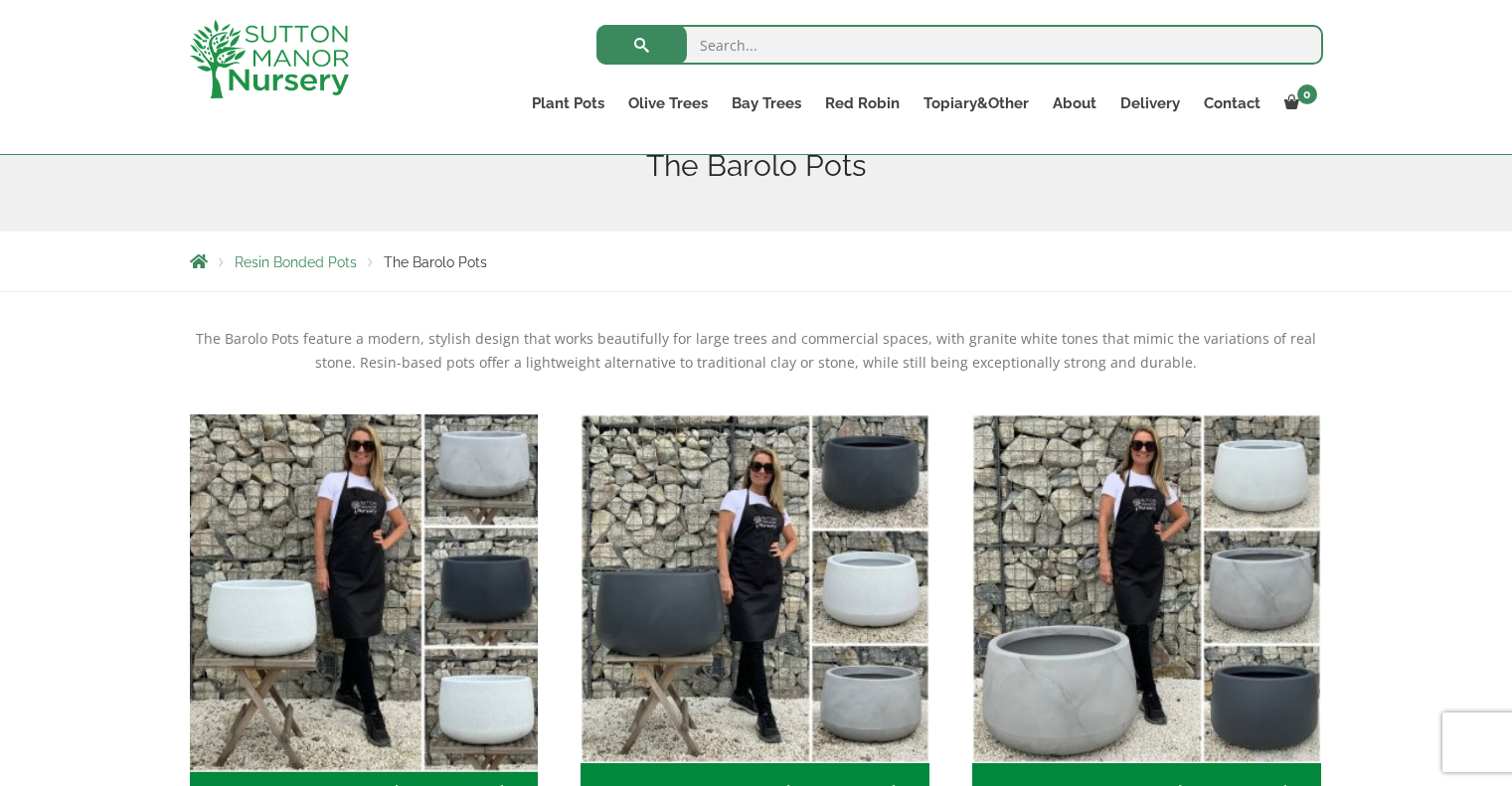 scroll, scrollTop: 0, scrollLeft: 0, axis: both 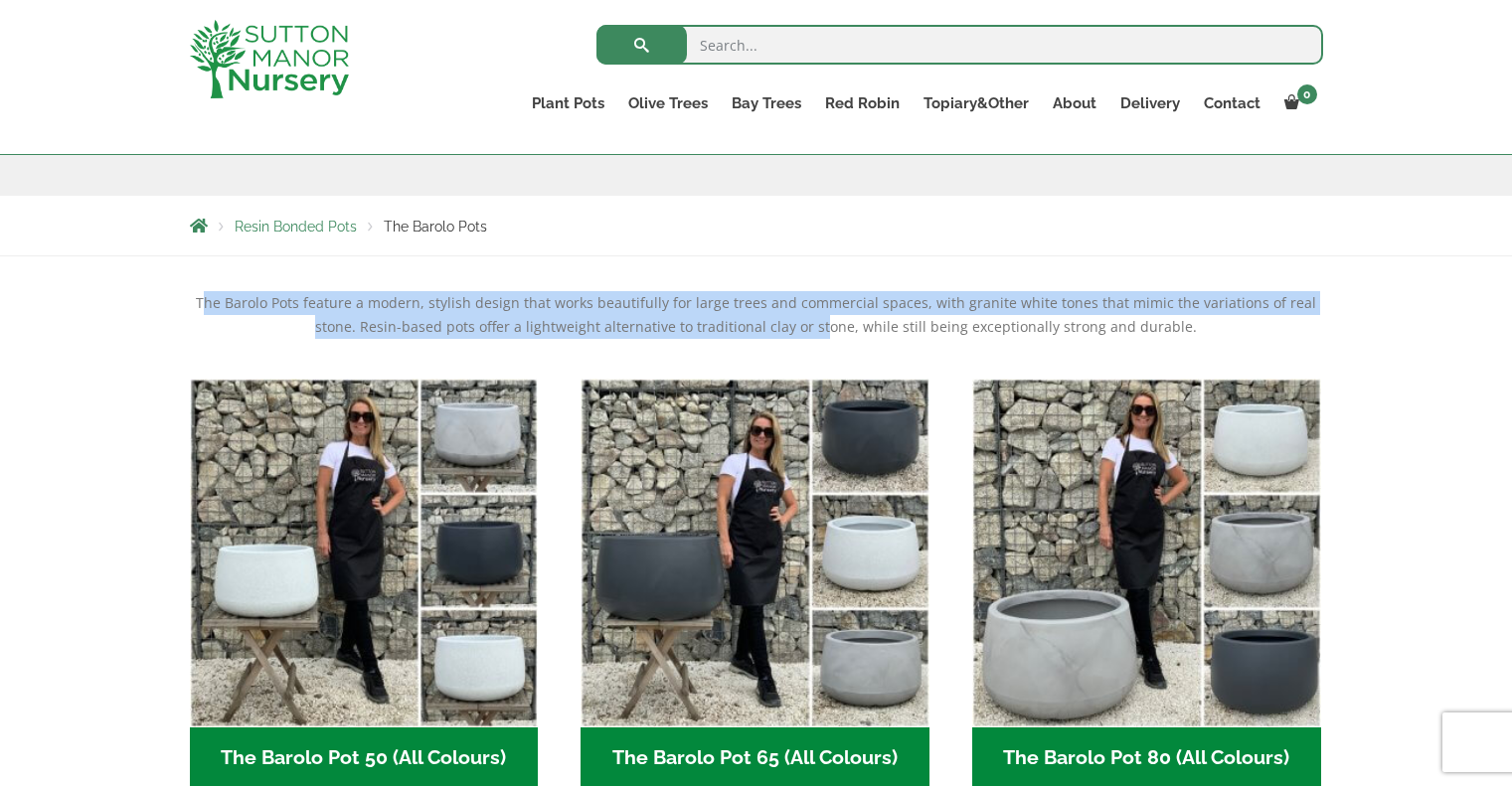 drag, startPoint x: 200, startPoint y: 301, endPoint x: 812, endPoint y: 319, distance: 612.26465 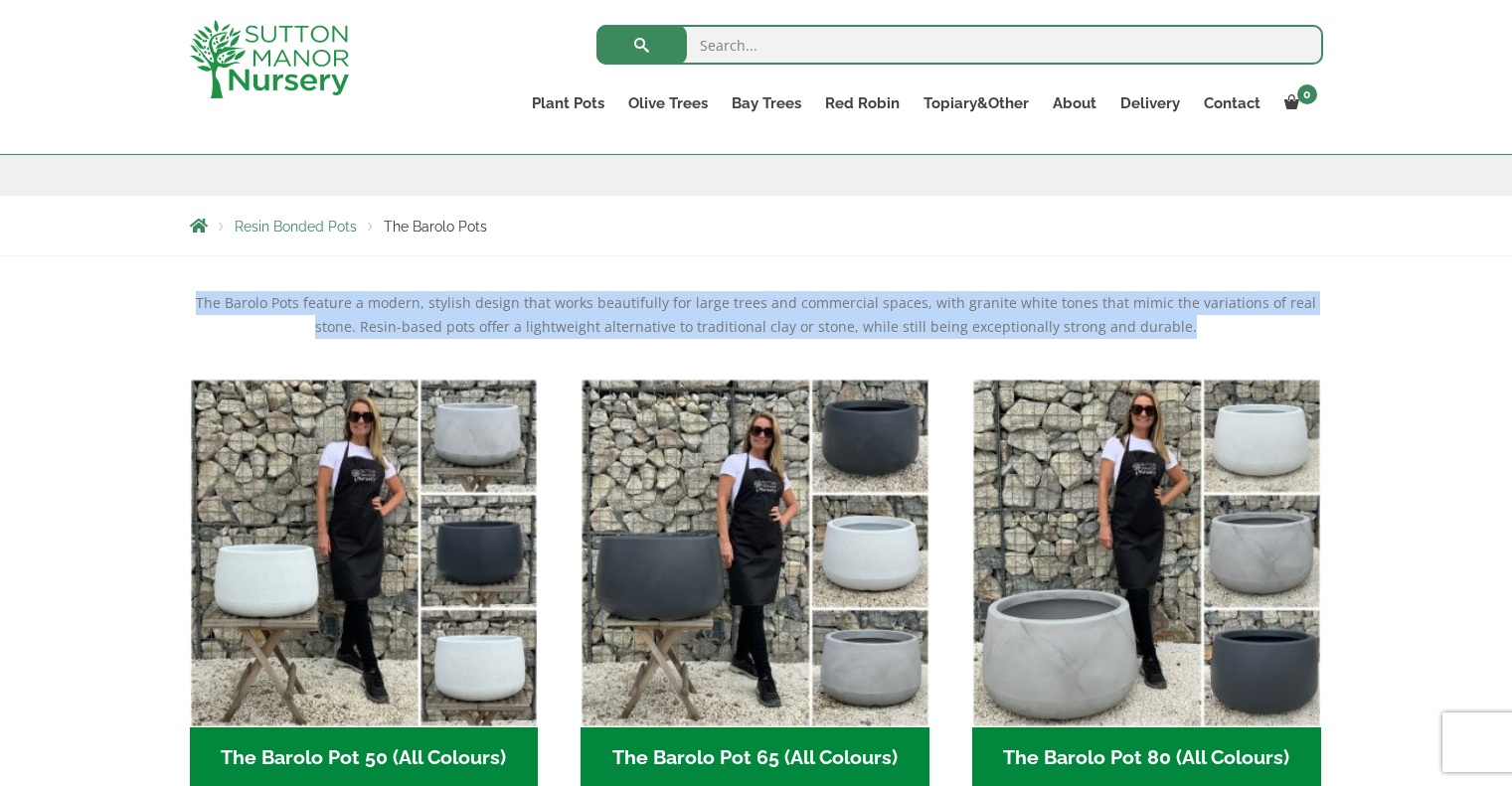 drag, startPoint x: 1200, startPoint y: 318, endPoint x: 139, endPoint y: 289, distance: 1061.396 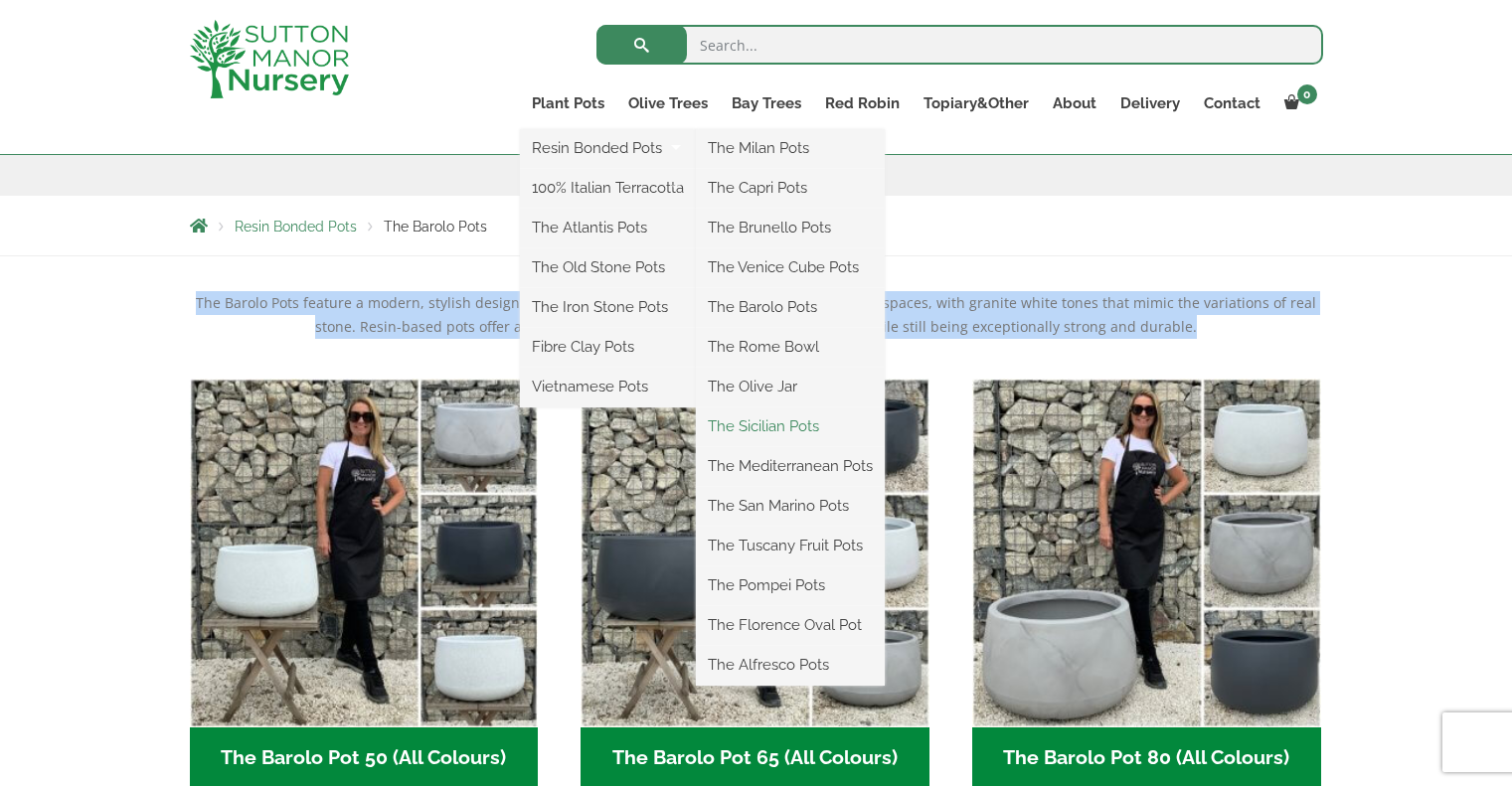 click on "The Sicilian Pots" at bounding box center [790, 426] 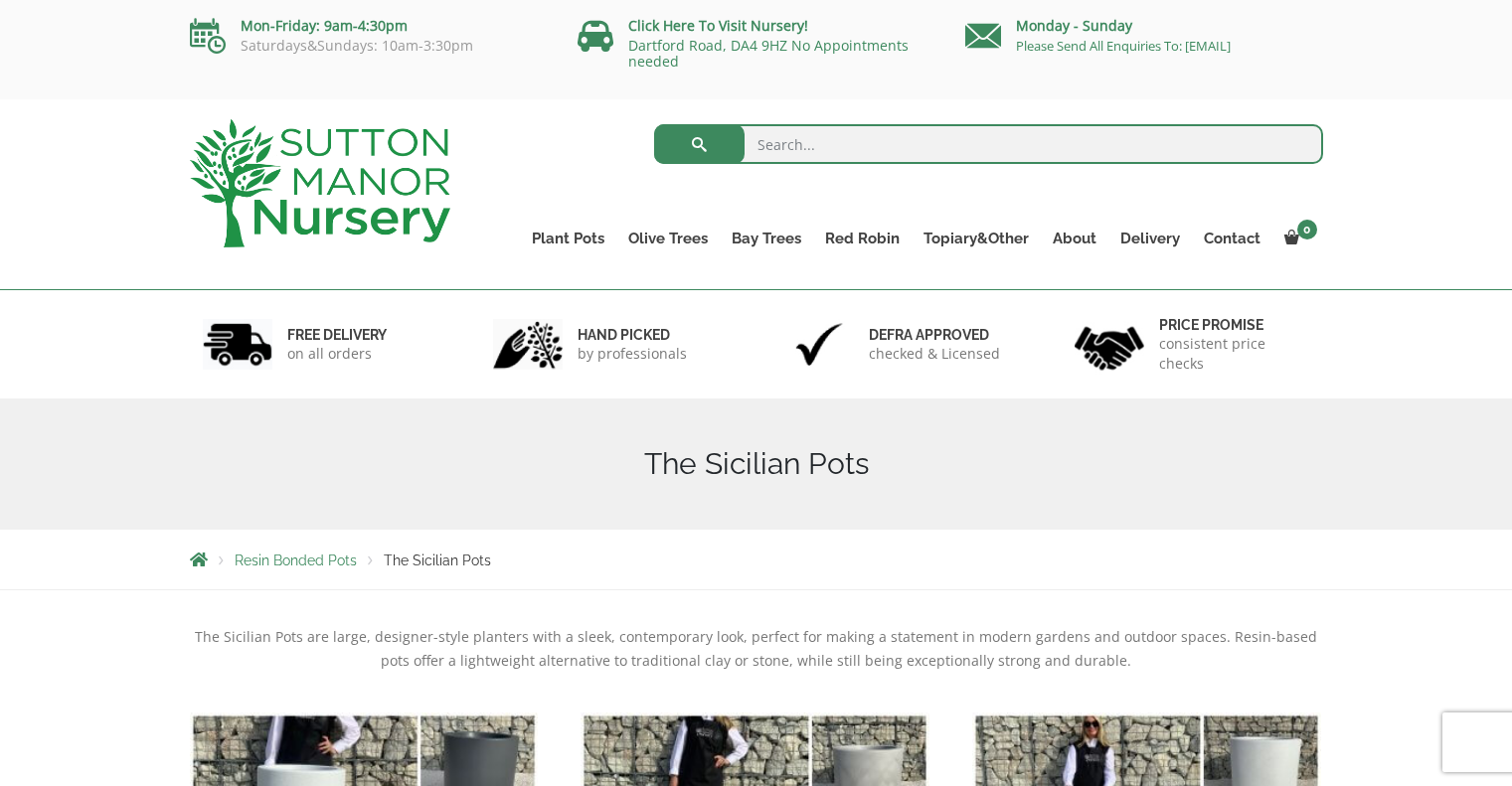 scroll, scrollTop: 0, scrollLeft: 0, axis: both 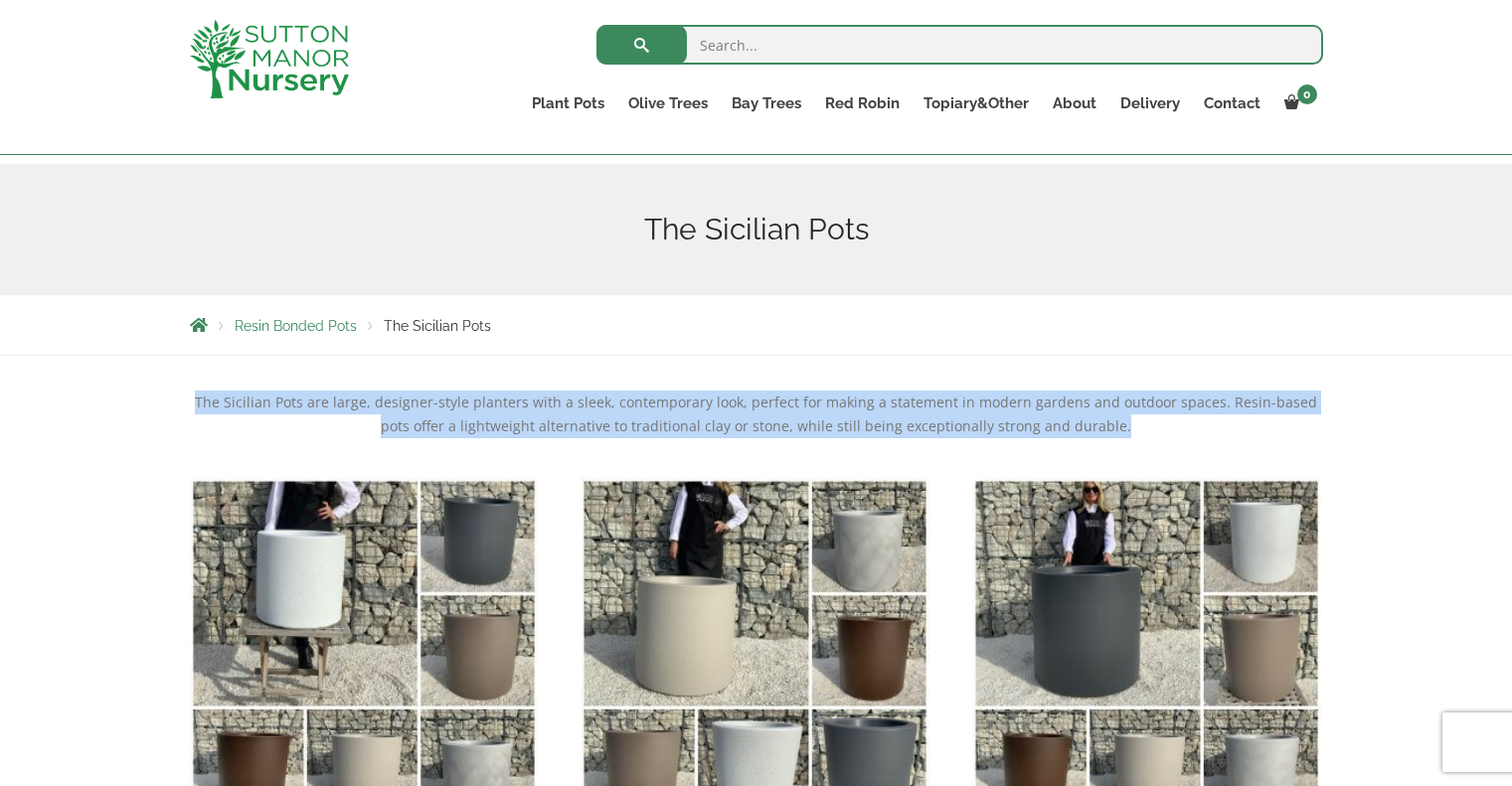 drag, startPoint x: 175, startPoint y: 396, endPoint x: 1119, endPoint y: 431, distance: 944.64861 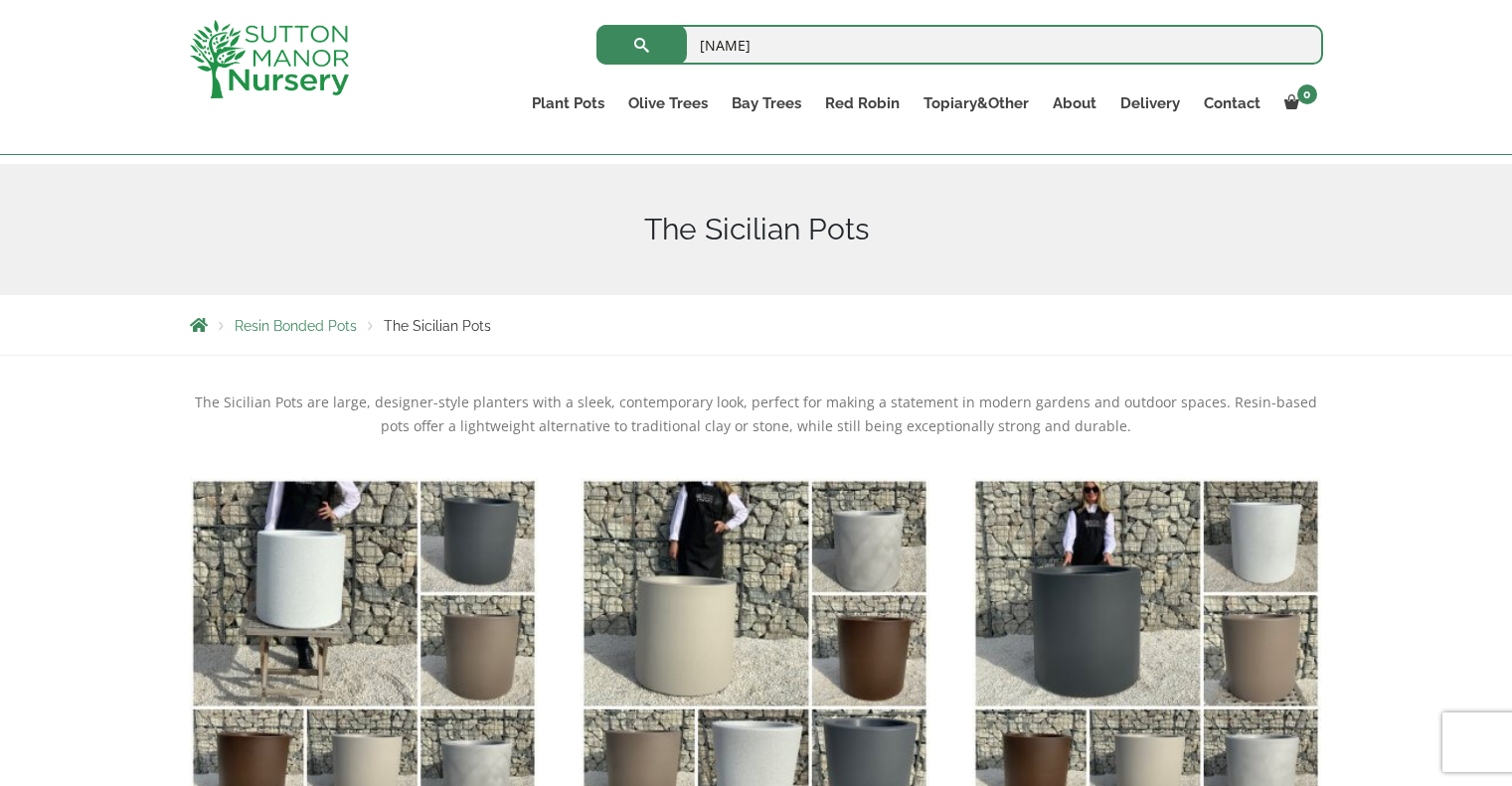 type on "almalfi" 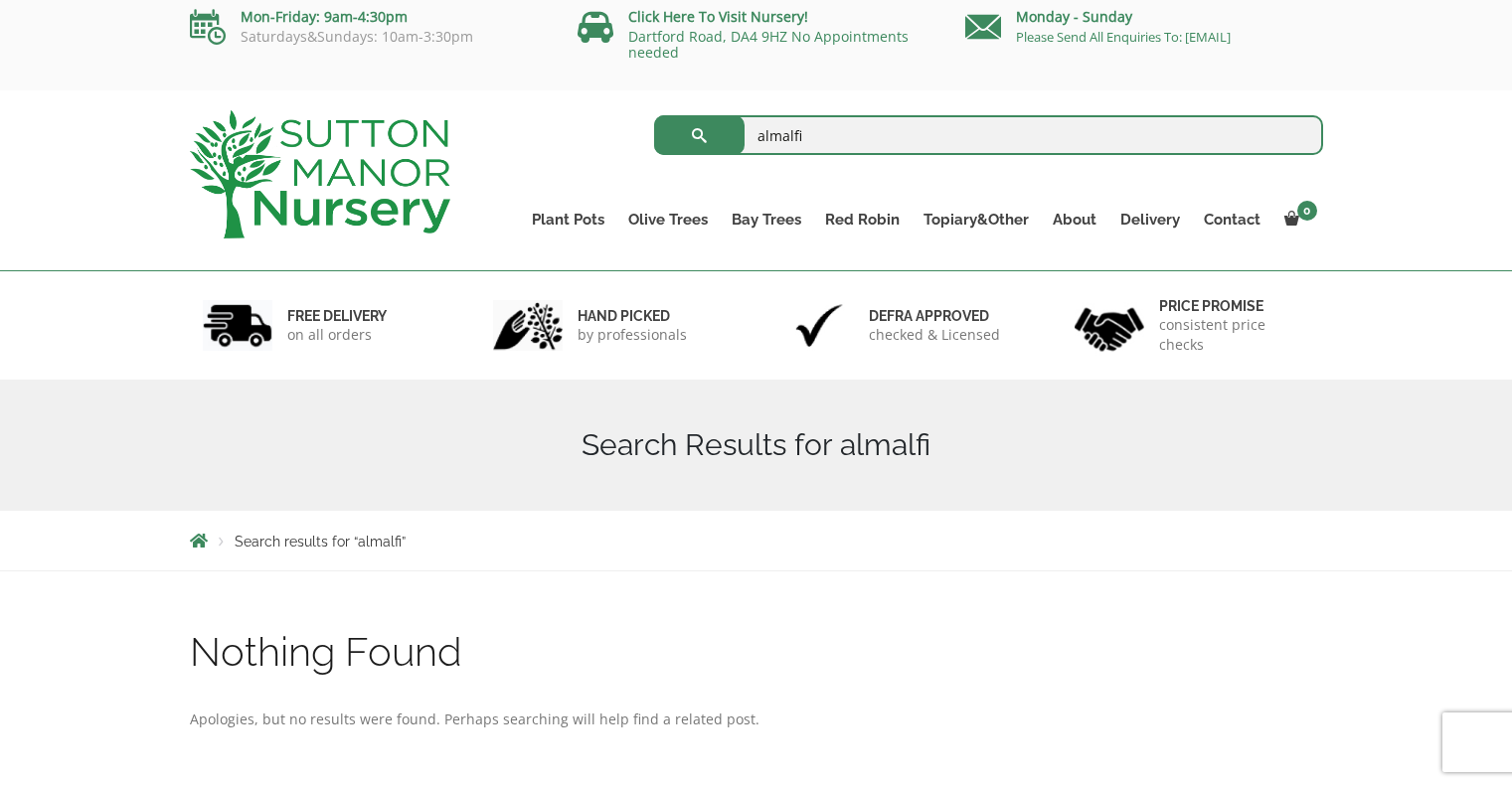 scroll, scrollTop: 0, scrollLeft: 0, axis: both 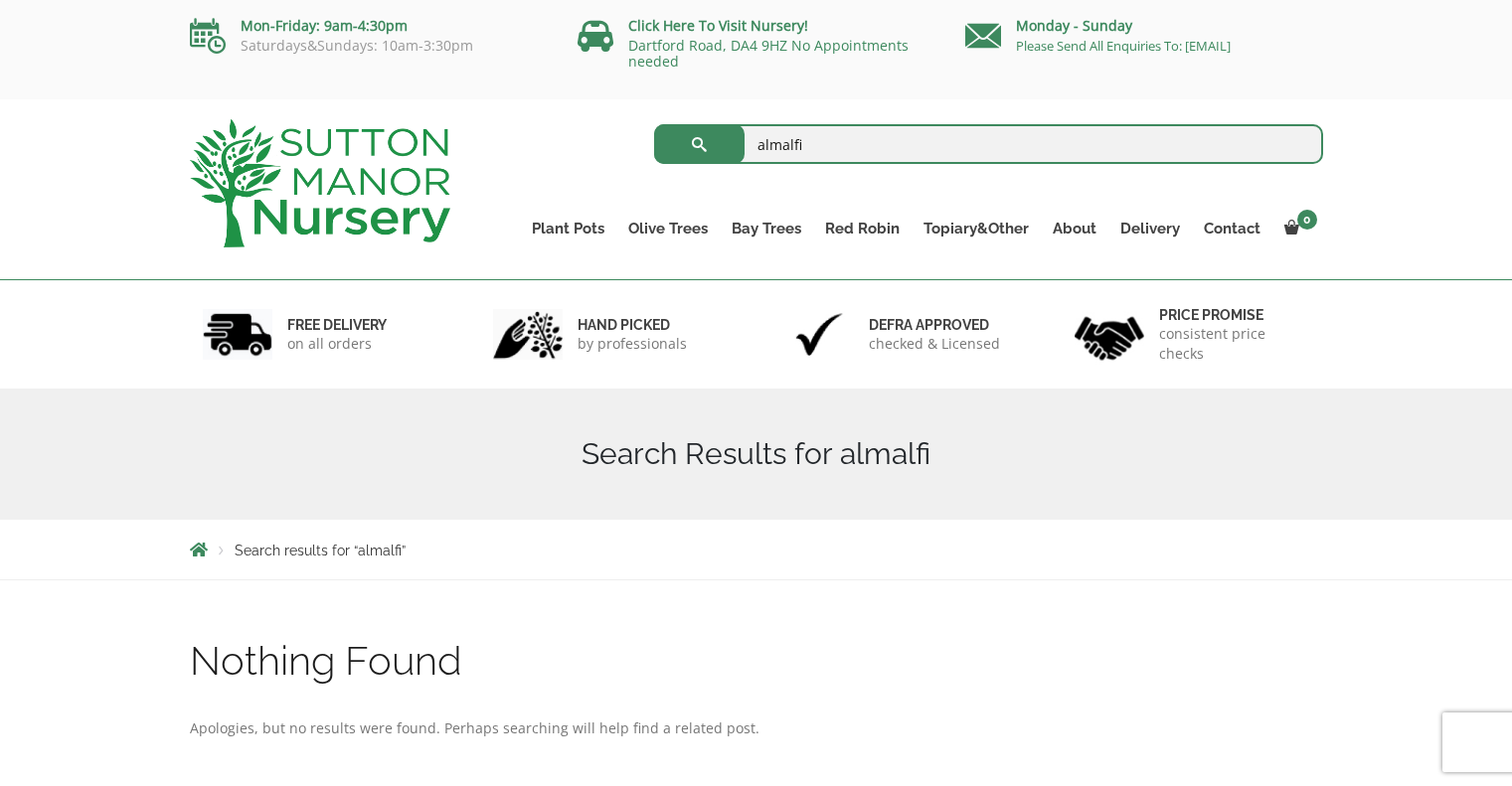 click on "almalfi" at bounding box center (988, 144) 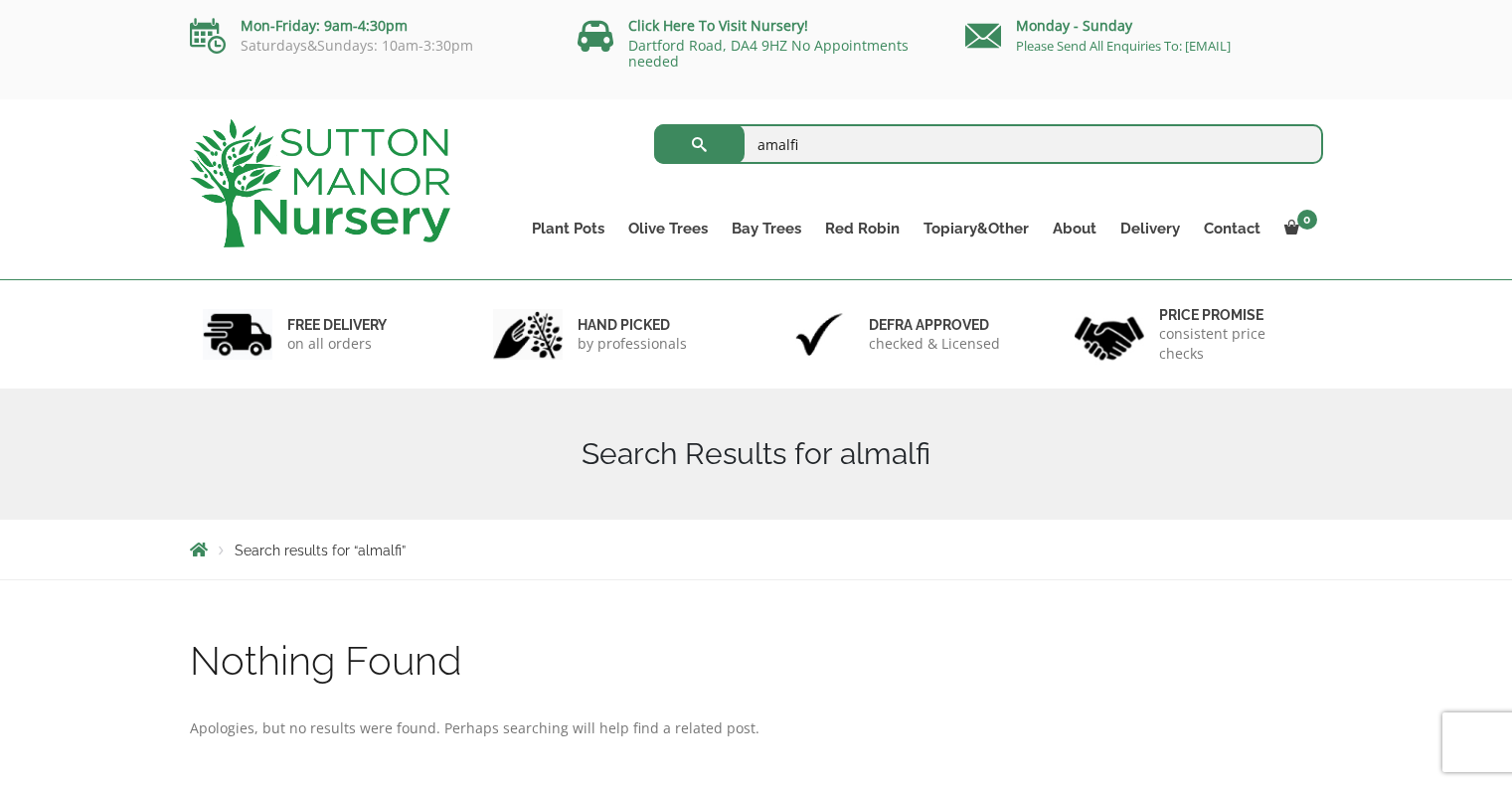 type on "amalfi" 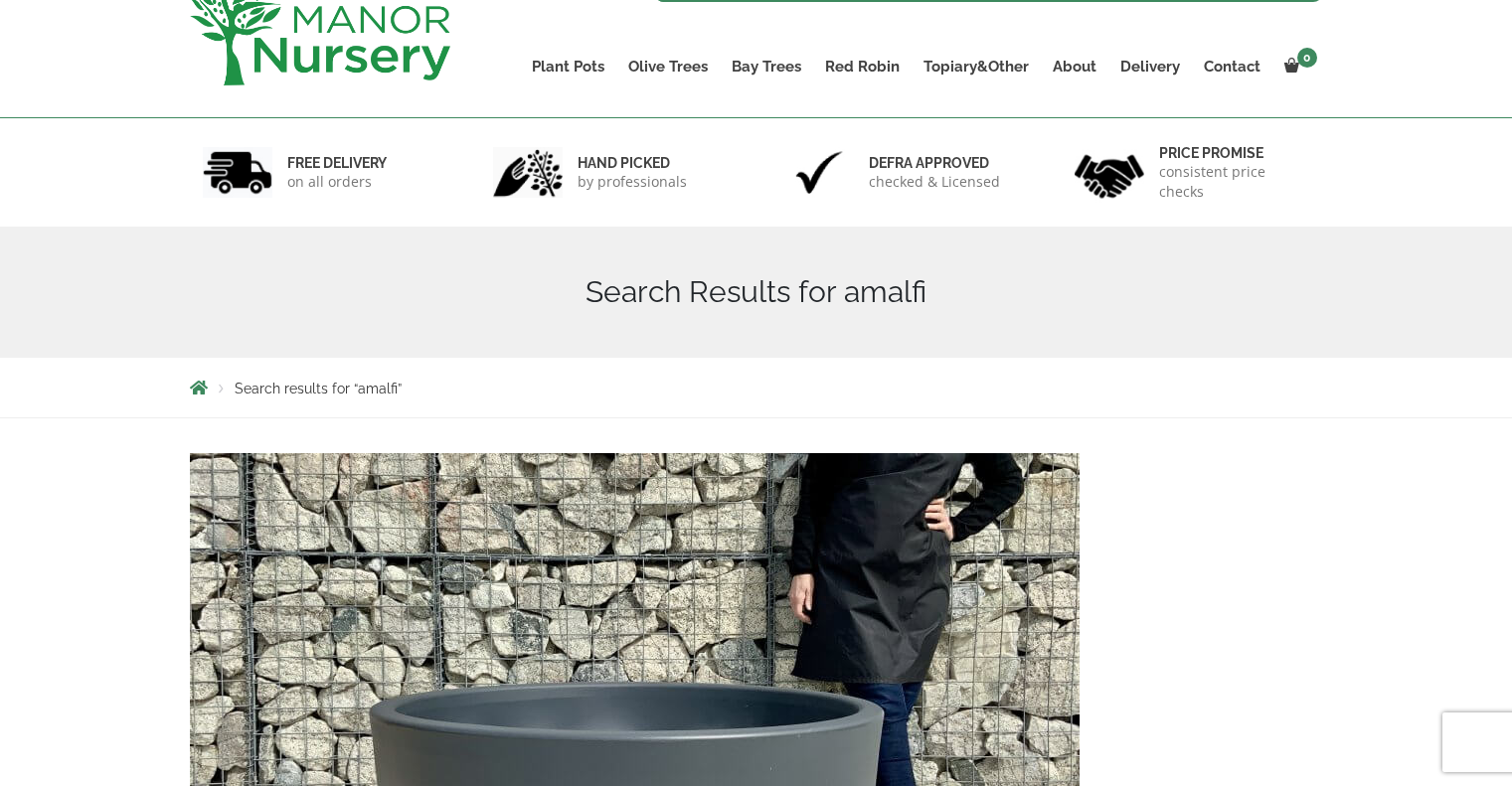 scroll, scrollTop: 0, scrollLeft: 0, axis: both 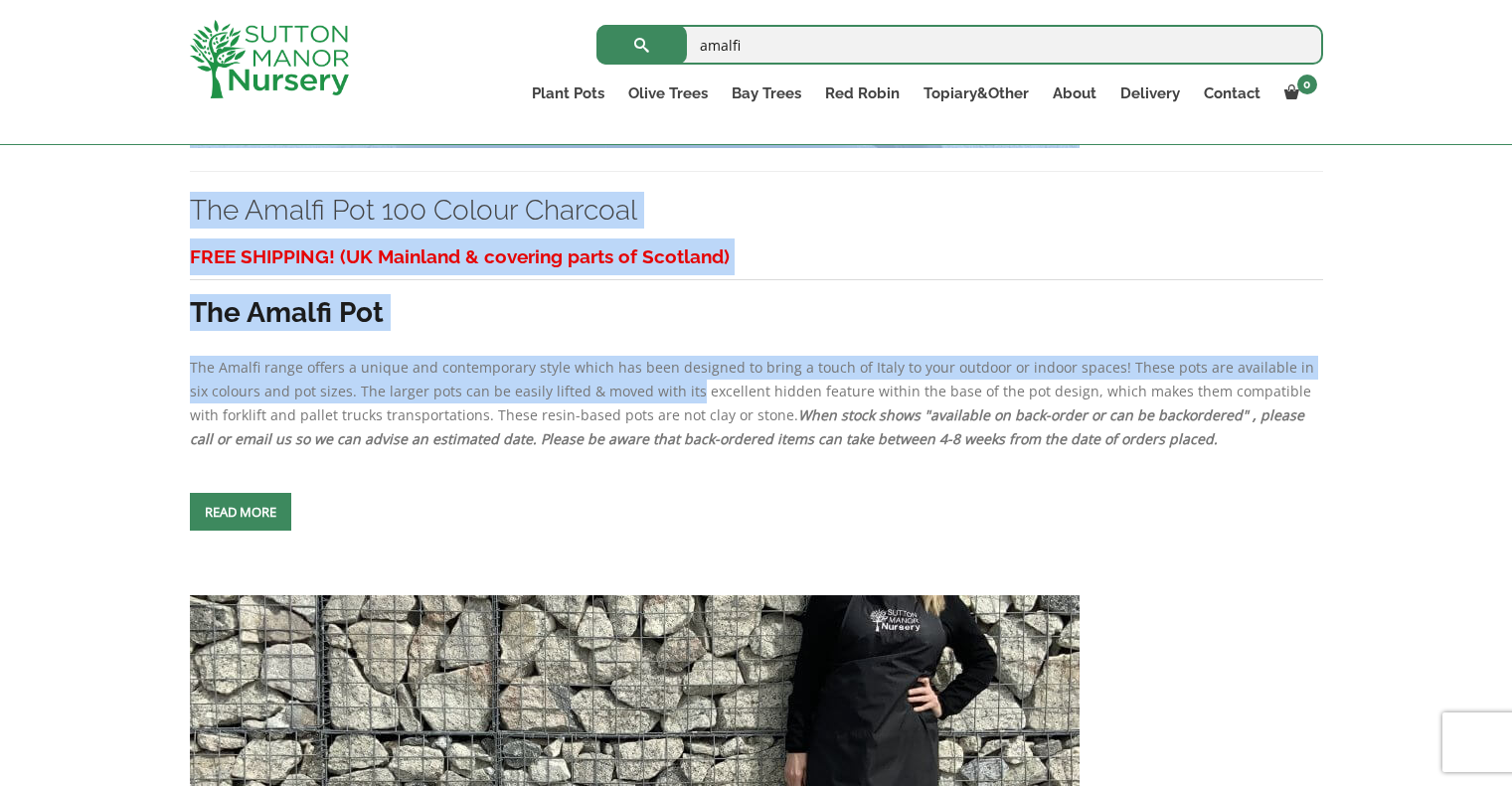 drag, startPoint x: 161, startPoint y: 365, endPoint x: 666, endPoint y: 398, distance: 506.07707 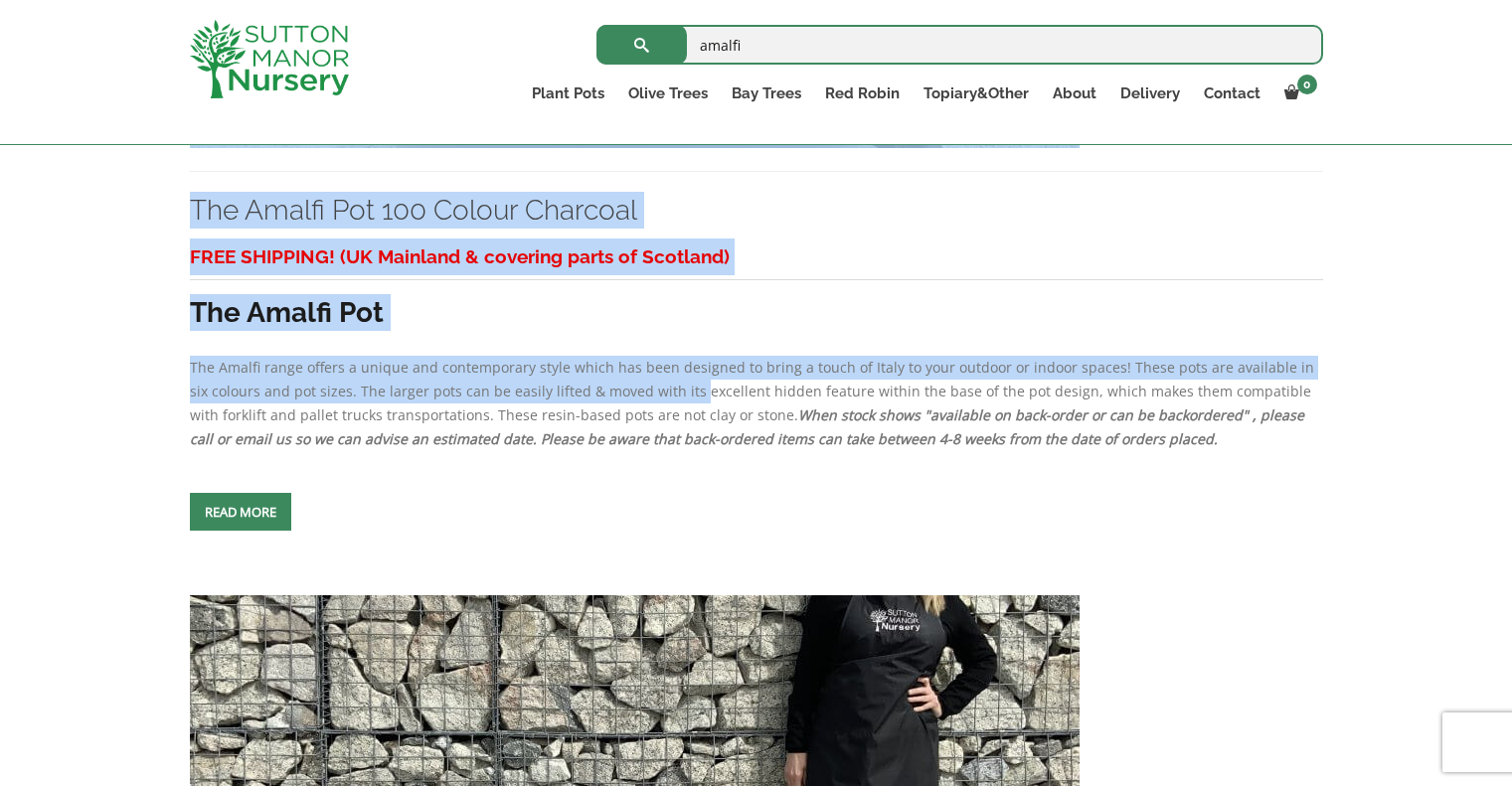 click on "FREE SHIPPING! ([COUNTRY] Mainland & covering parts of [REGION])
The Amalfi Pot
The Amalfi range offers a unique and contemporary style which has been designed to bring a touch of Italy to your outdoor or indoor spaces! These pots are available in six colours and pot sizes. The larger pots can be easily lifted & moved with its excellent hidden feature within the base of the pot design, which makes them compatible with forklift and pallet trucks transportations.
These resin-based pots are not clay or stone.
When stock shows "available on back-order or can be backordered" , please call or email us so we can advise an estimated date. Please be aware that back-ordered items can take between [NUMBER]-[NUMBER] weeks from the date of orders placed." at bounding box center [756, 345] 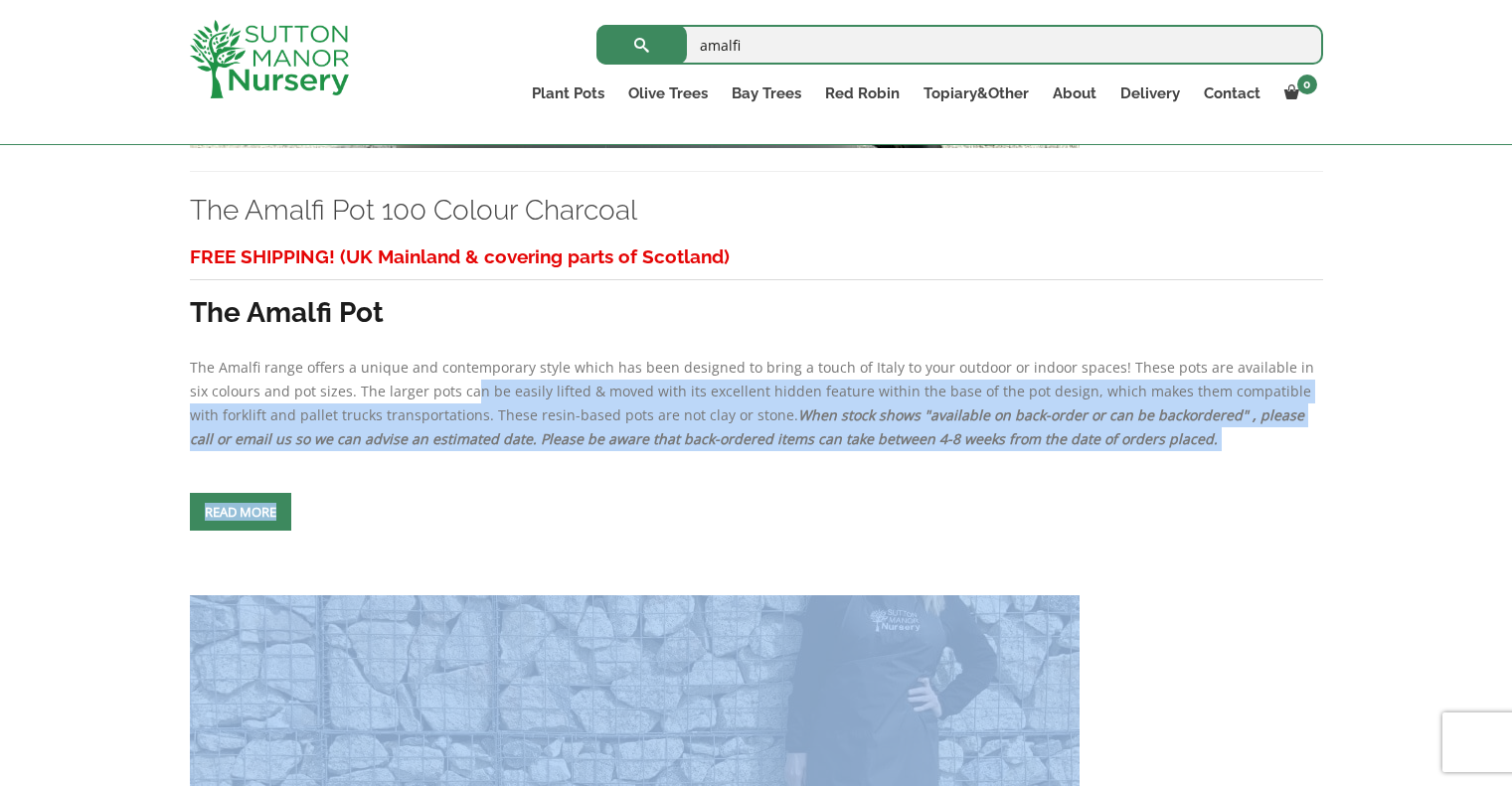 drag, startPoint x: 185, startPoint y: 365, endPoint x: 439, endPoint y: 386, distance: 254.8666 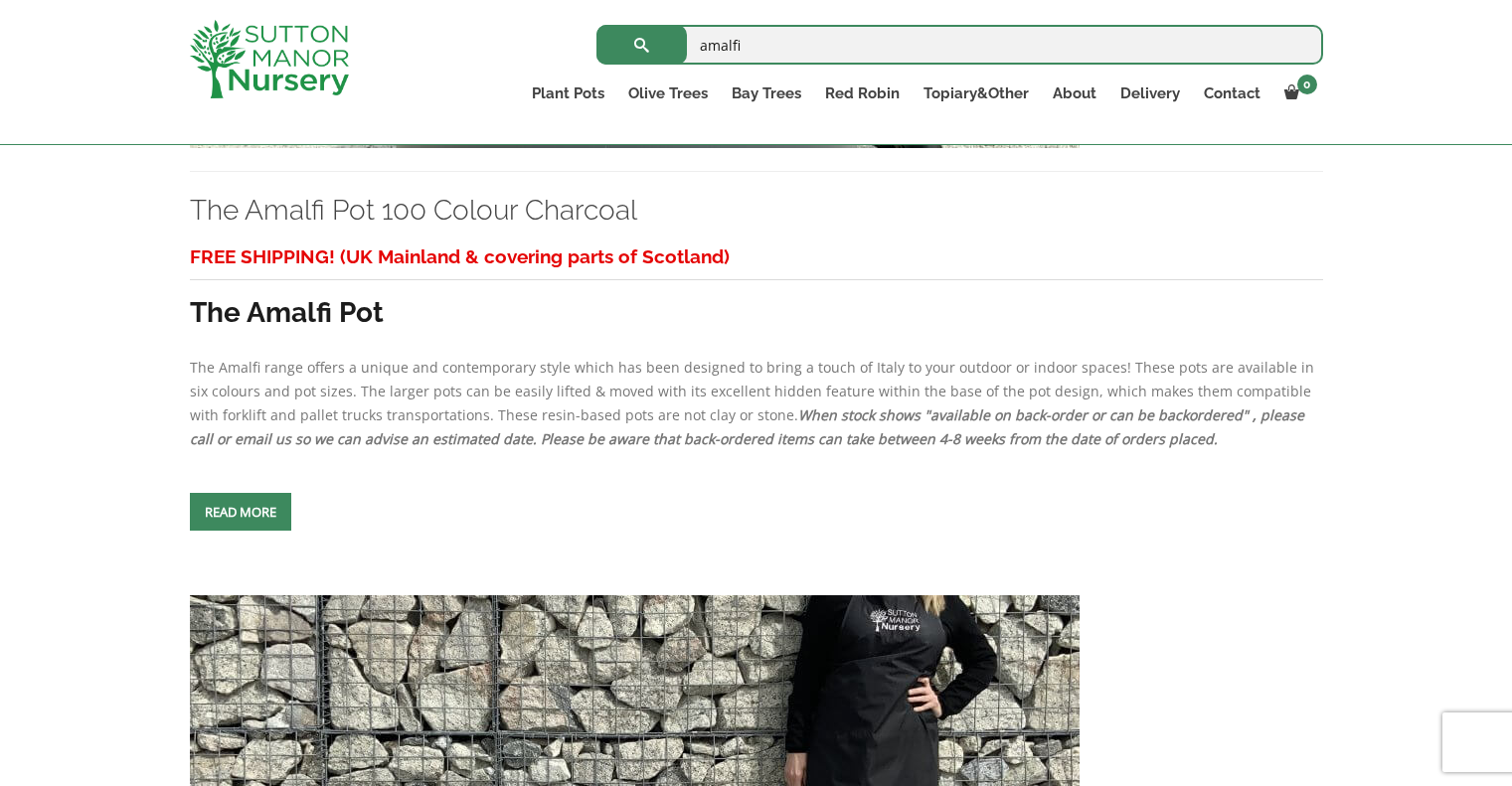 click on "FREE SHIPPING! (UK Mainland & covering parts of Scotland)
The Amalfi Pot
The Amalfi range offers a unique and contemporary style which has been designed to bring a touch of Italy to your outdoor or indoor spaces! These pots are available in six colours and pot sizes. The larger pots can be easily lifted & moved with its excellent hidden feature within the base of the pot design, which makes them compatible with forklift and pallet trucks transportations.
These resin-based pots are not clay or stone.
When stock shows "available on back-order or can be backordered" , please call or email us so we can advise an estimated date. Please be aware that back-ordered items can take between 4-8 weeks from the date of orders placed." at bounding box center (756, 345) 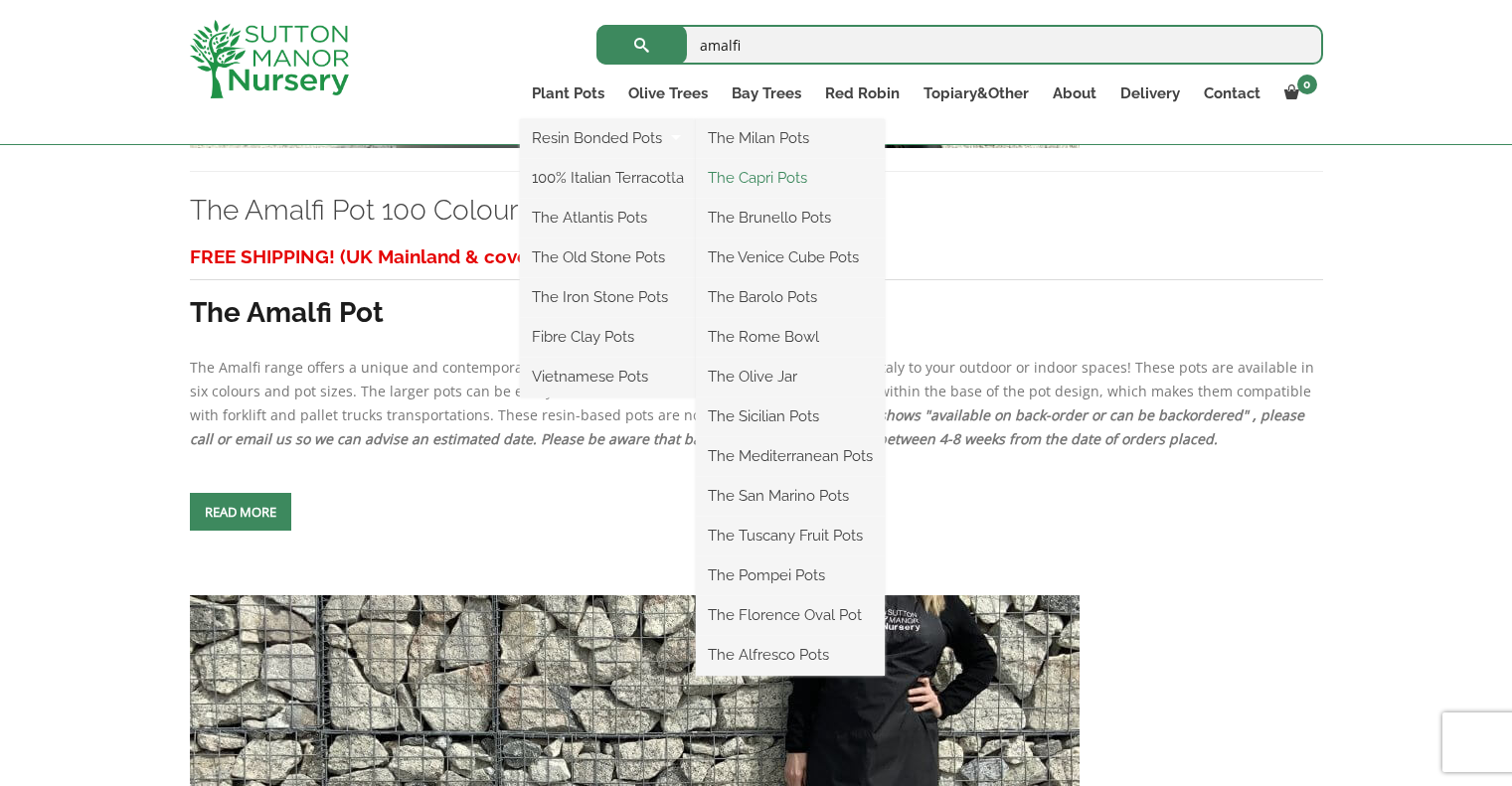 click on "The Capri Pots" at bounding box center (790, 178) 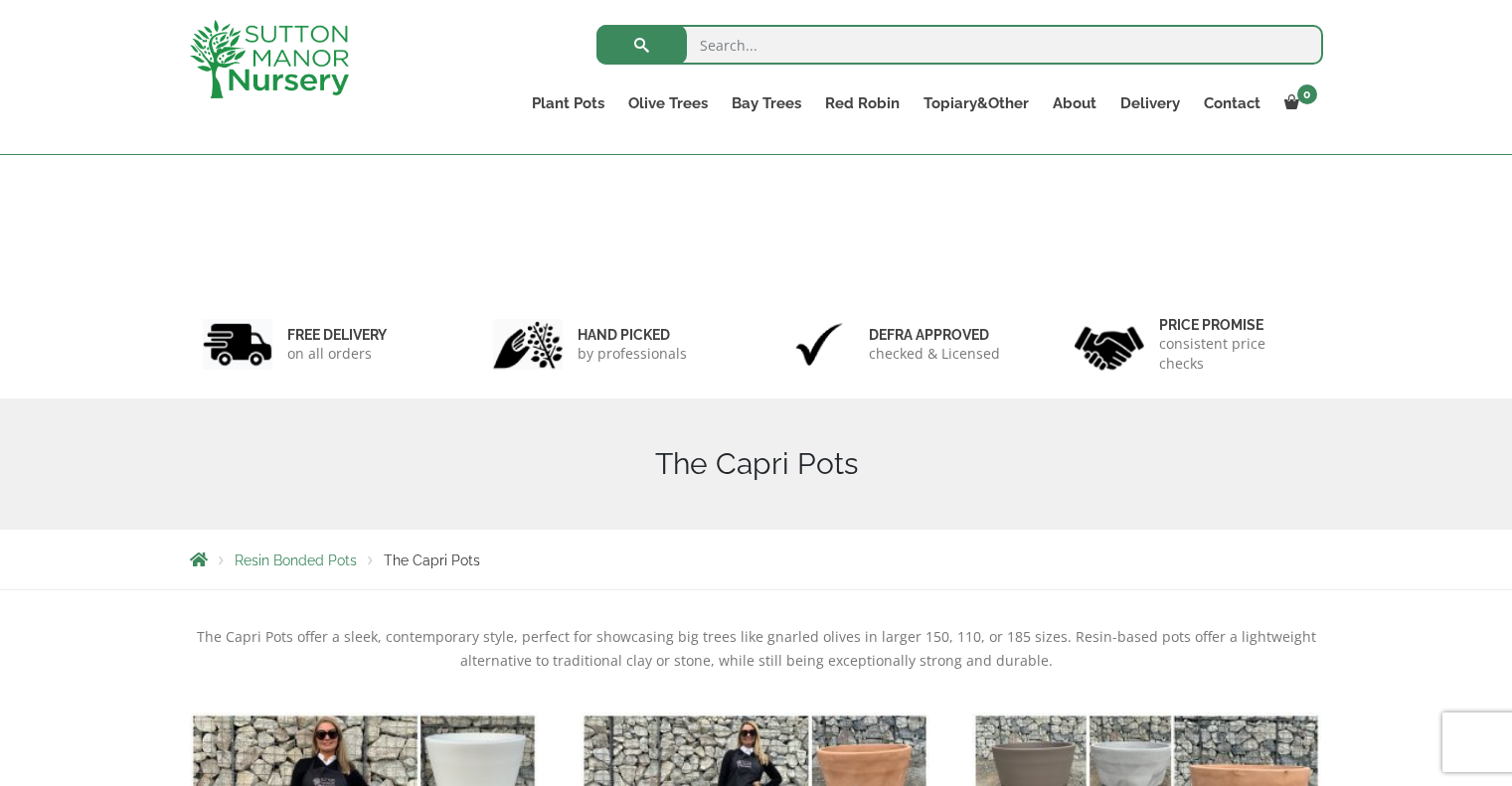 scroll, scrollTop: 298, scrollLeft: 0, axis: vertical 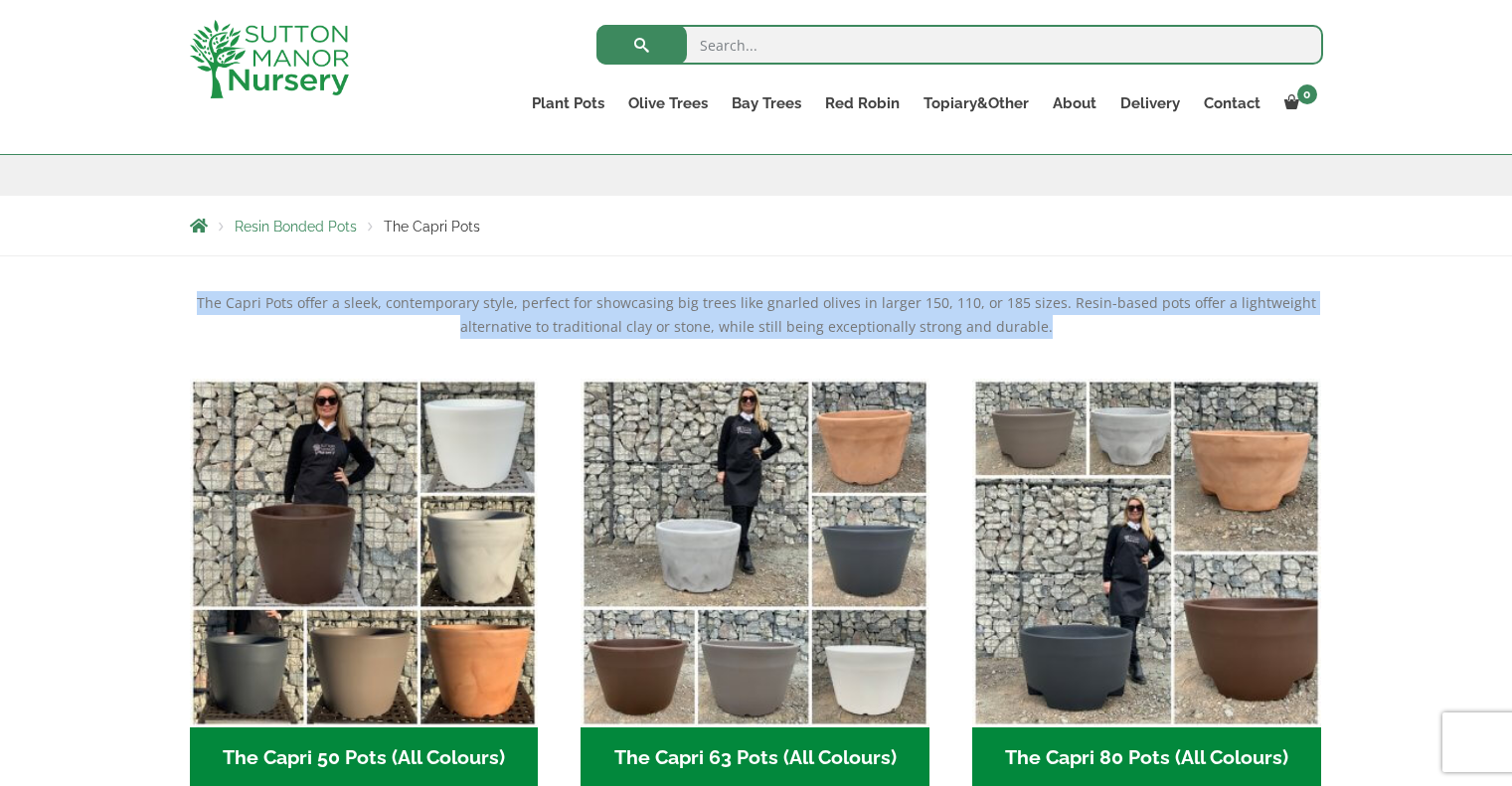 drag, startPoint x: 216, startPoint y: 301, endPoint x: 1047, endPoint y: 326, distance: 831.376 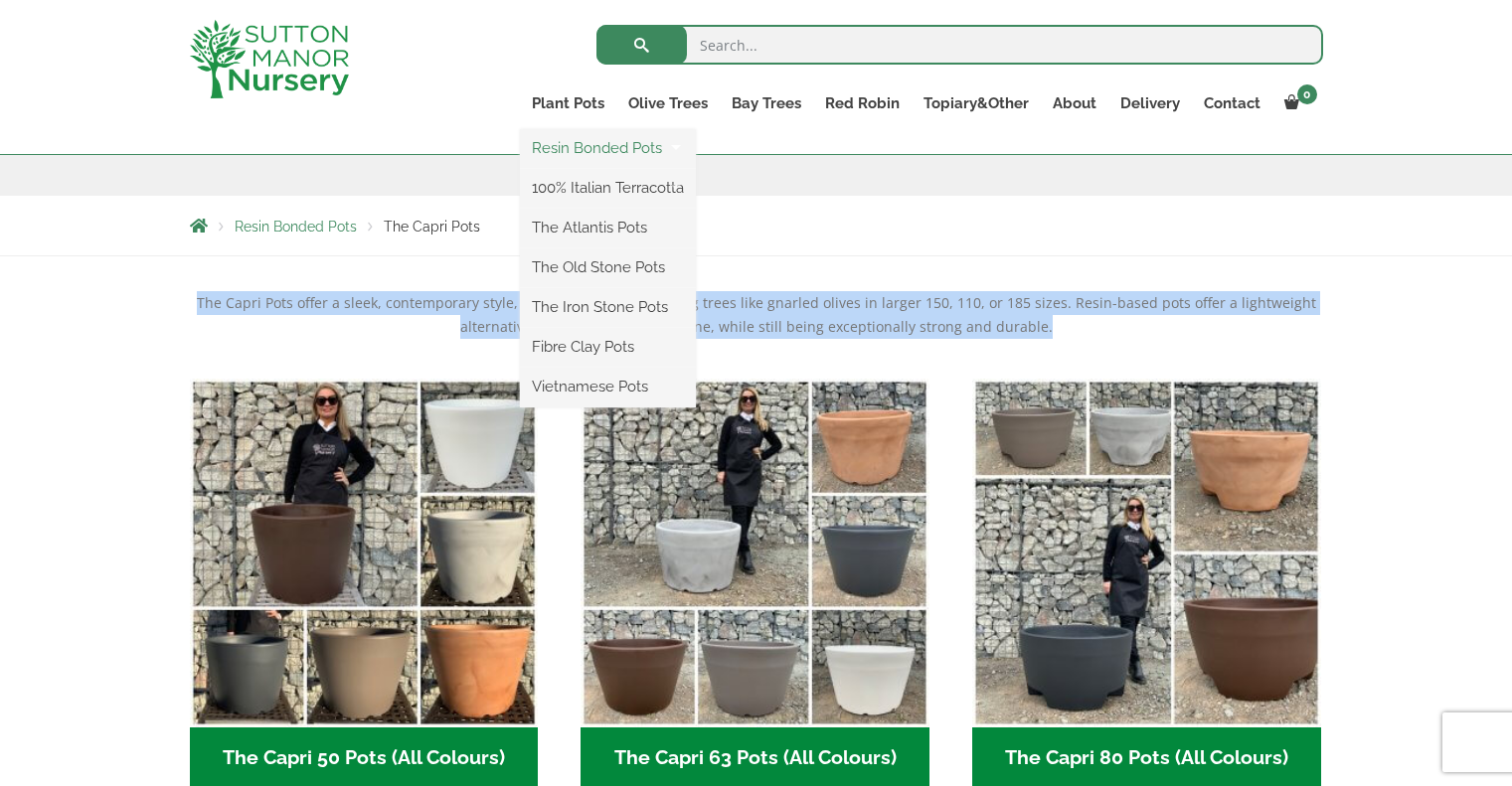 click on "Resin Bonded Pots" at bounding box center (607, 148) 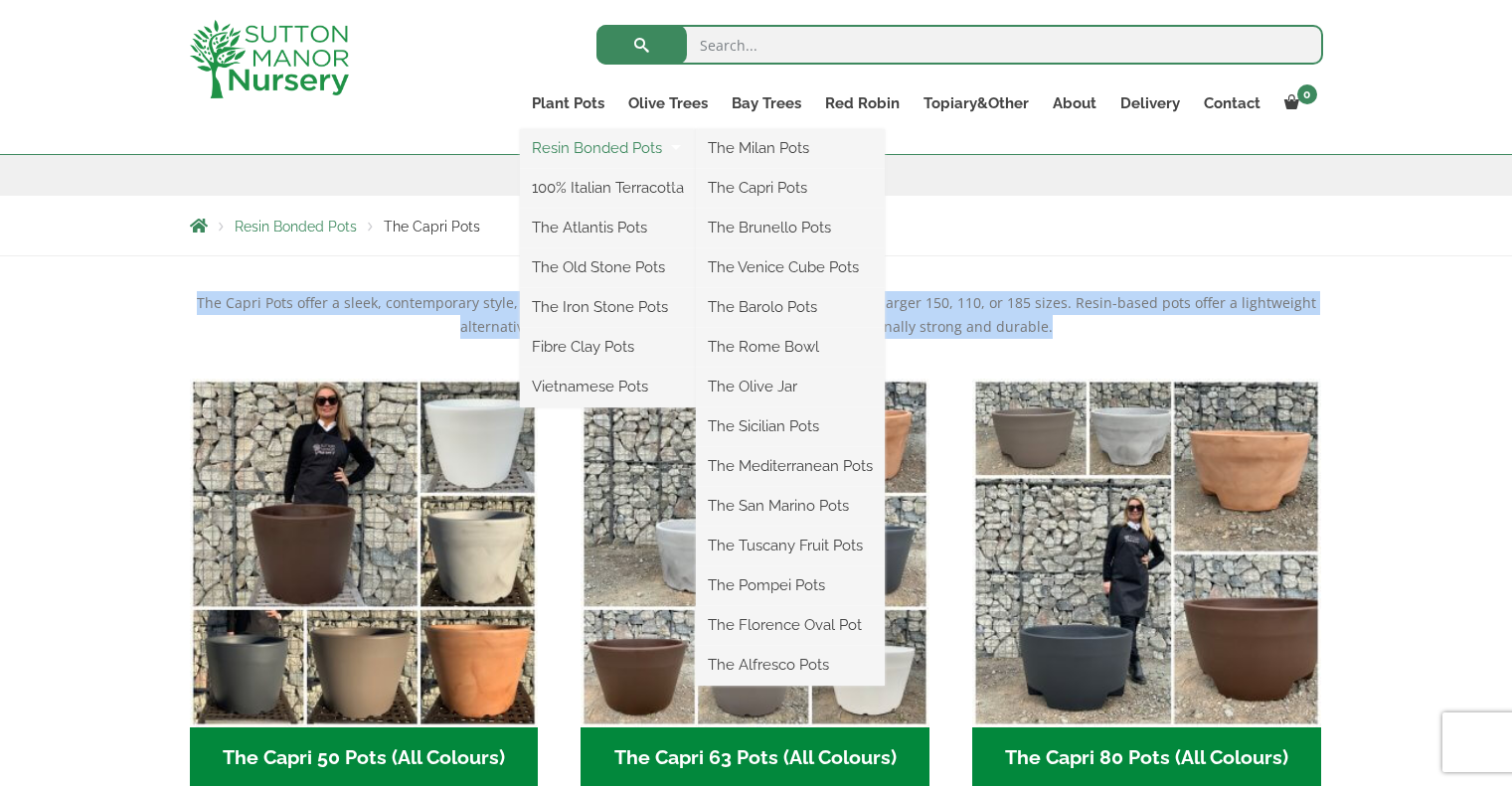 click on "Resin Bonded Pots" at bounding box center (607, 148) 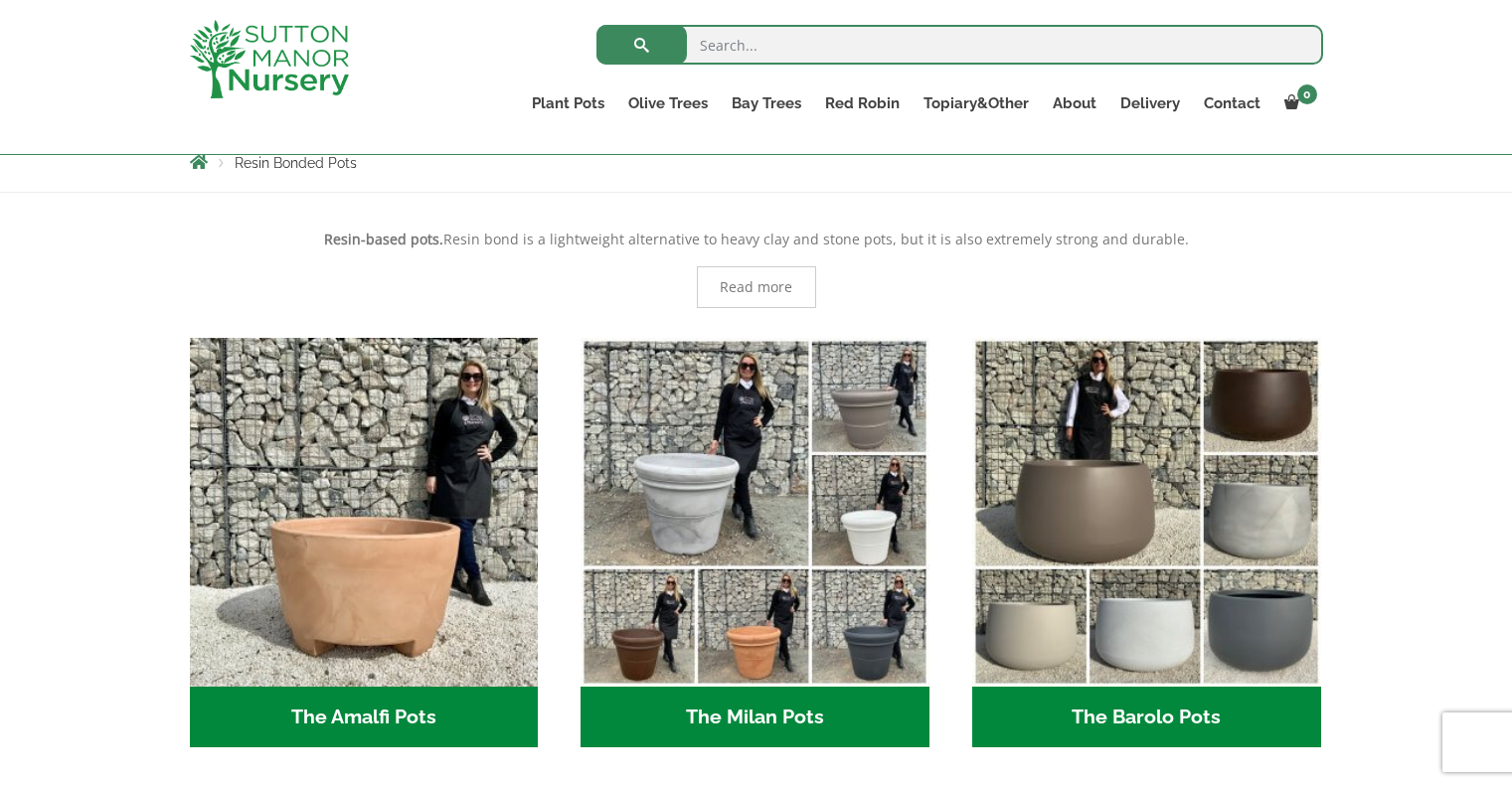 scroll, scrollTop: 520, scrollLeft: 0, axis: vertical 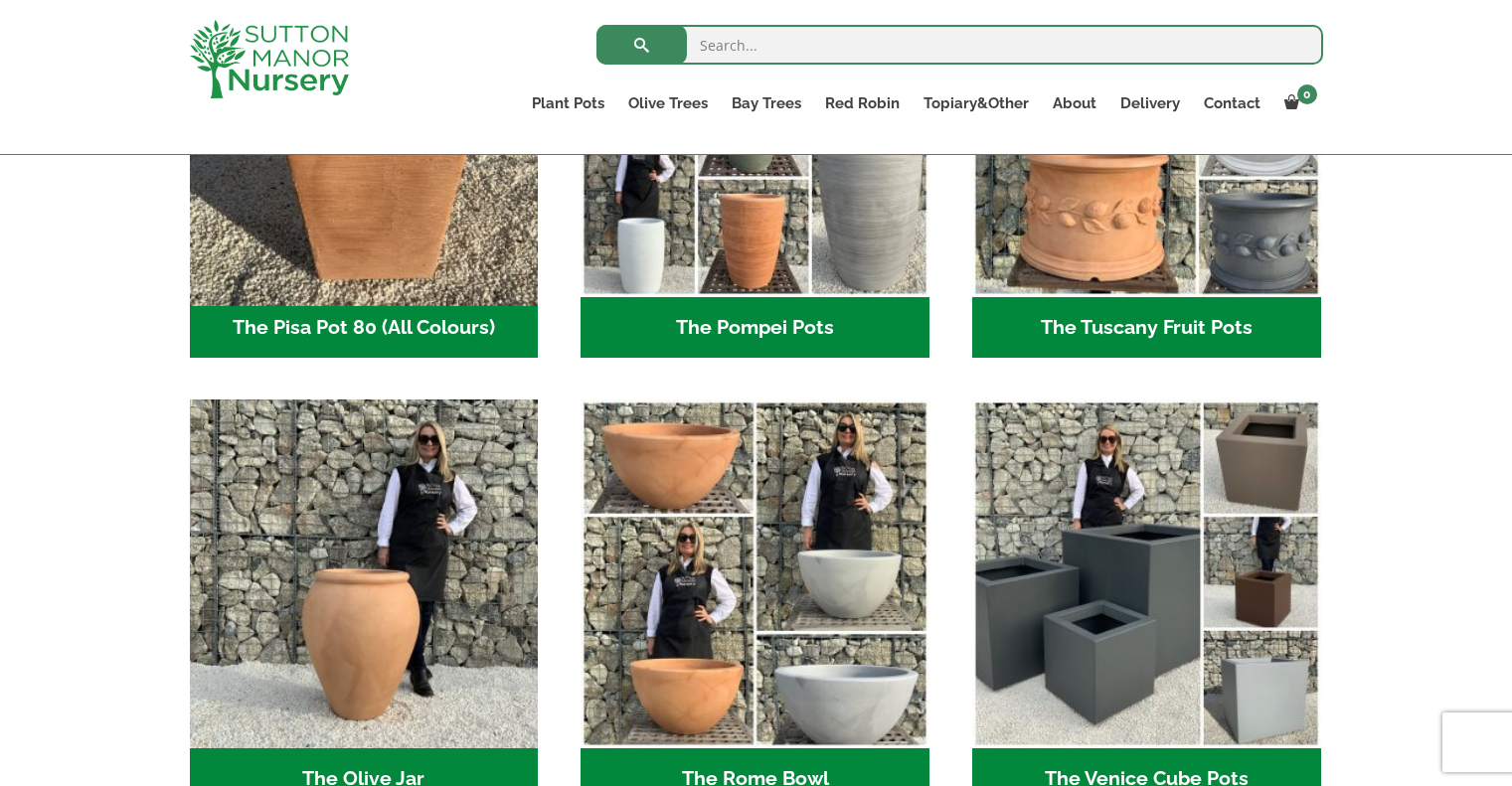 click at bounding box center (364, 123) 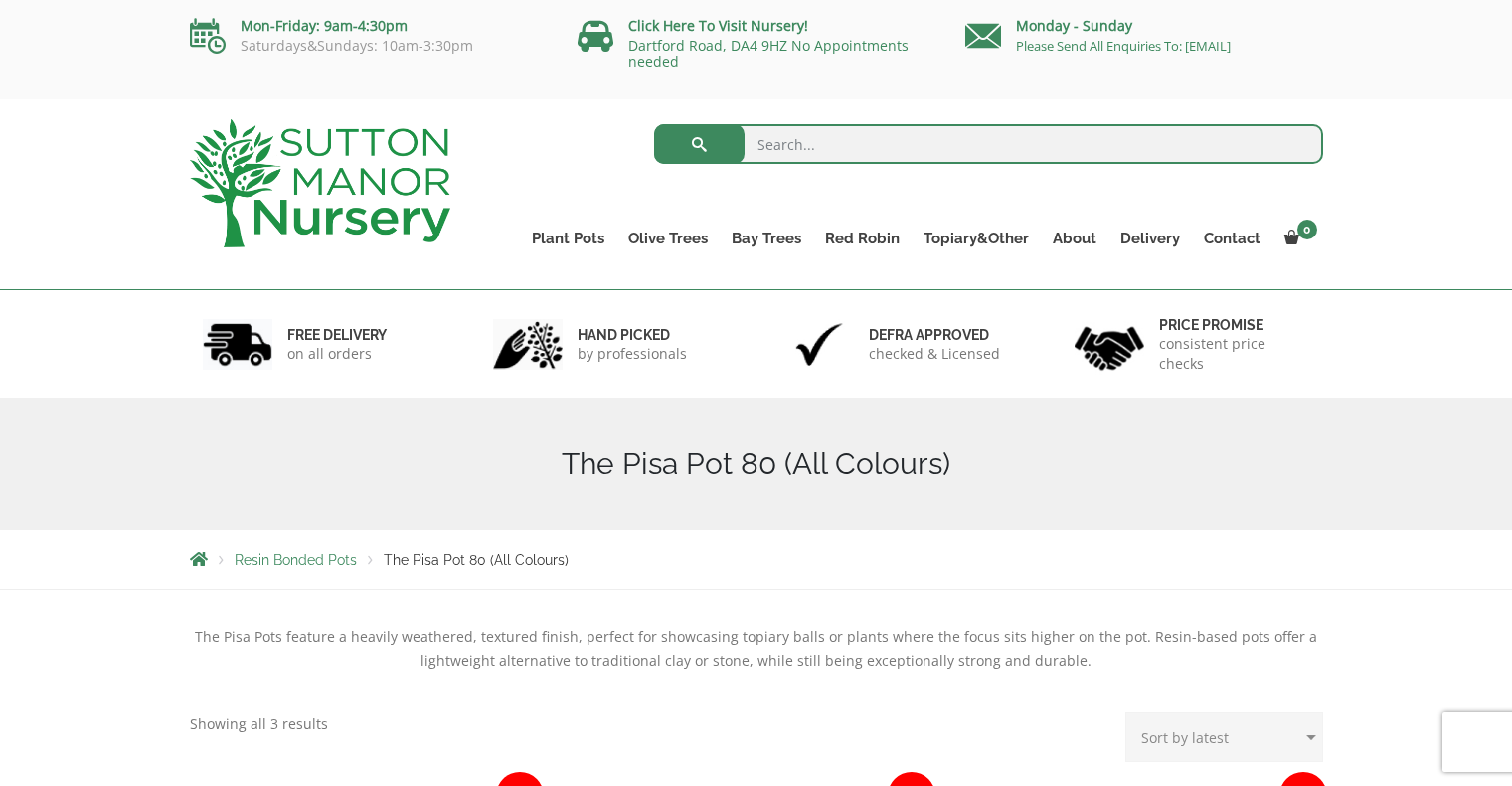 scroll, scrollTop: 0, scrollLeft: 0, axis: both 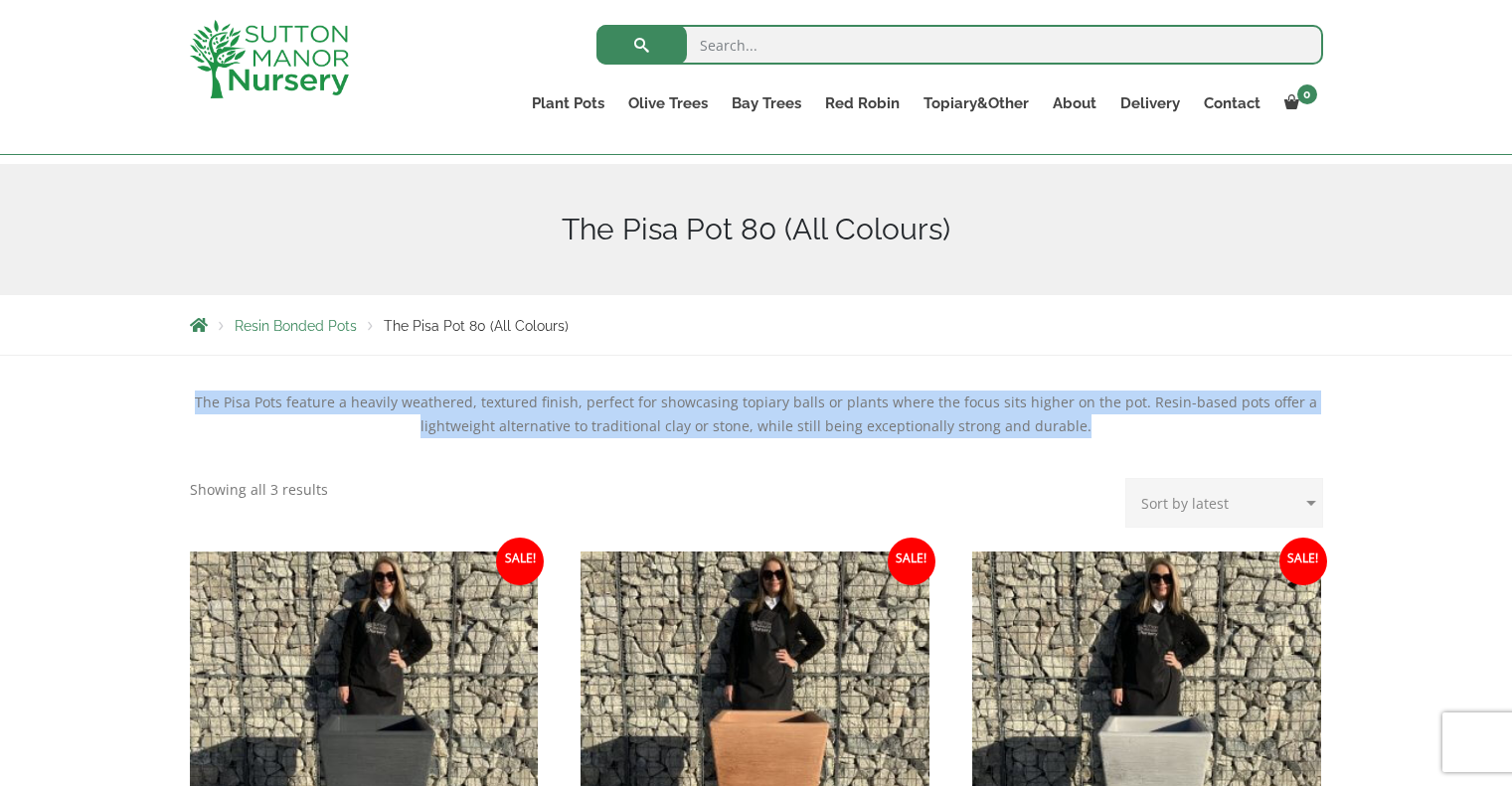 drag, startPoint x: 1082, startPoint y: 427, endPoint x: 218, endPoint y: 393, distance: 864.6687 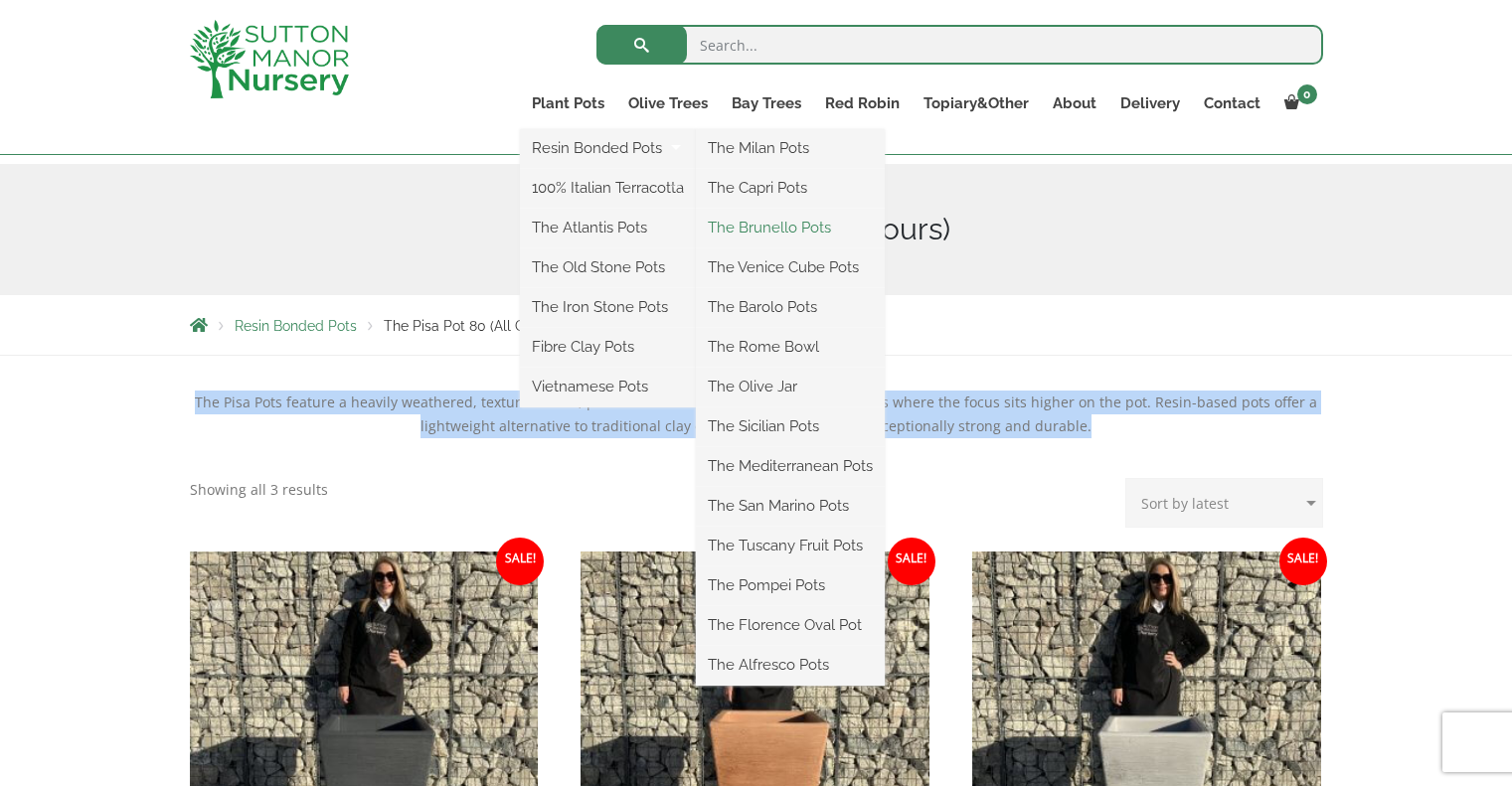 click on "The Brunello Pots" at bounding box center [790, 228] 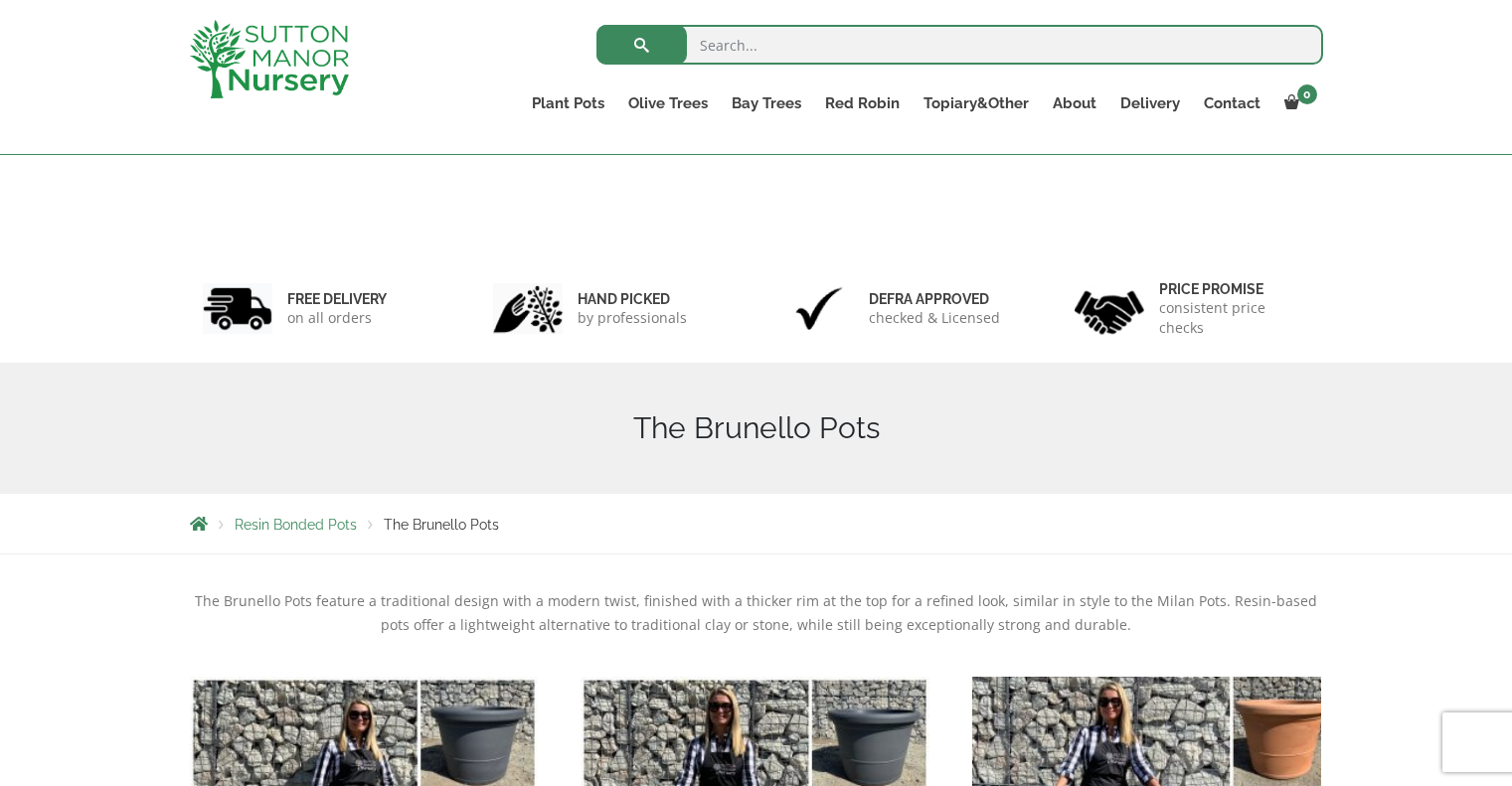 scroll, scrollTop: 397, scrollLeft: 0, axis: vertical 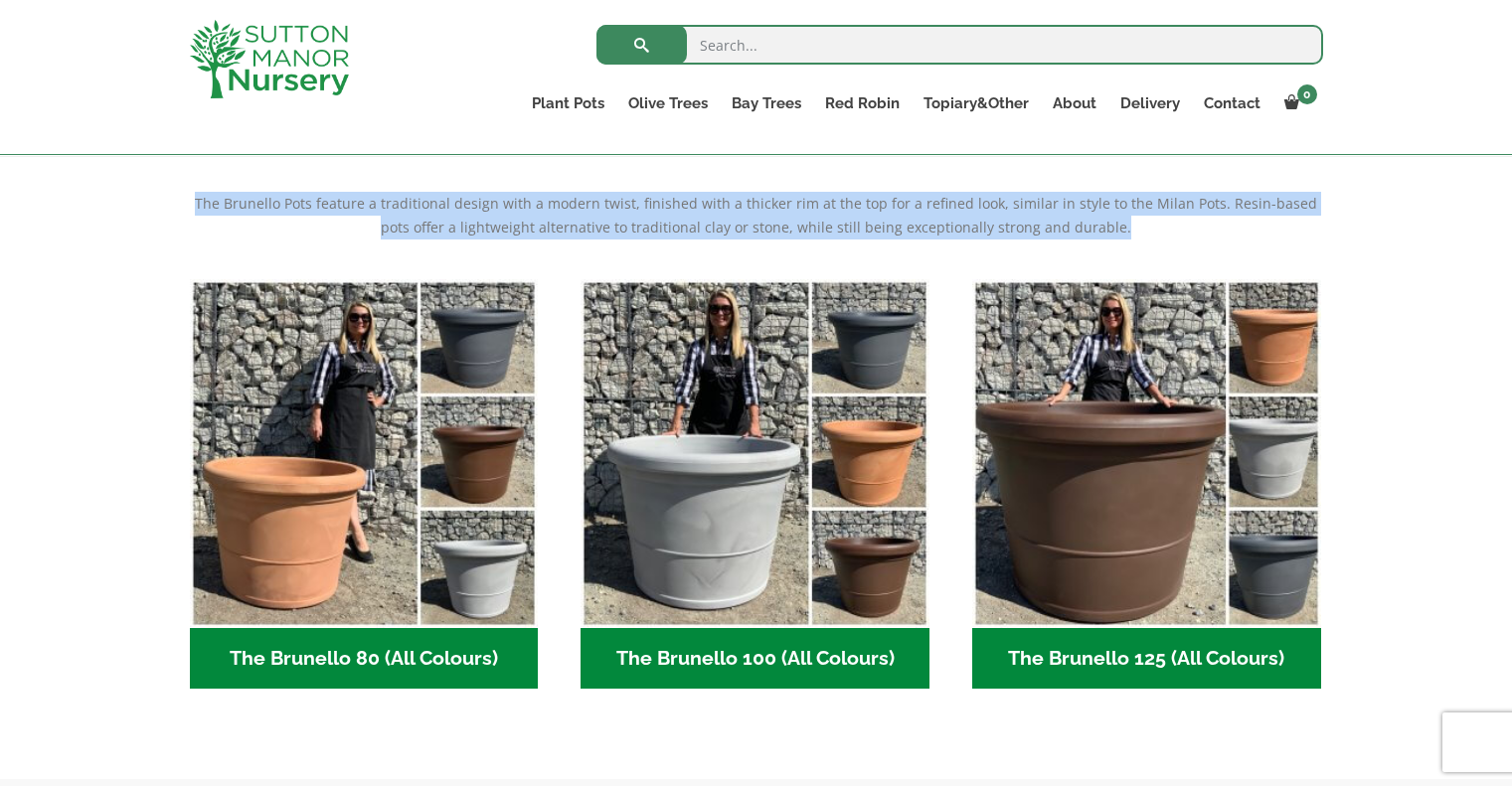 drag, startPoint x: 1133, startPoint y: 239, endPoint x: 171, endPoint y: 200, distance: 962.7902 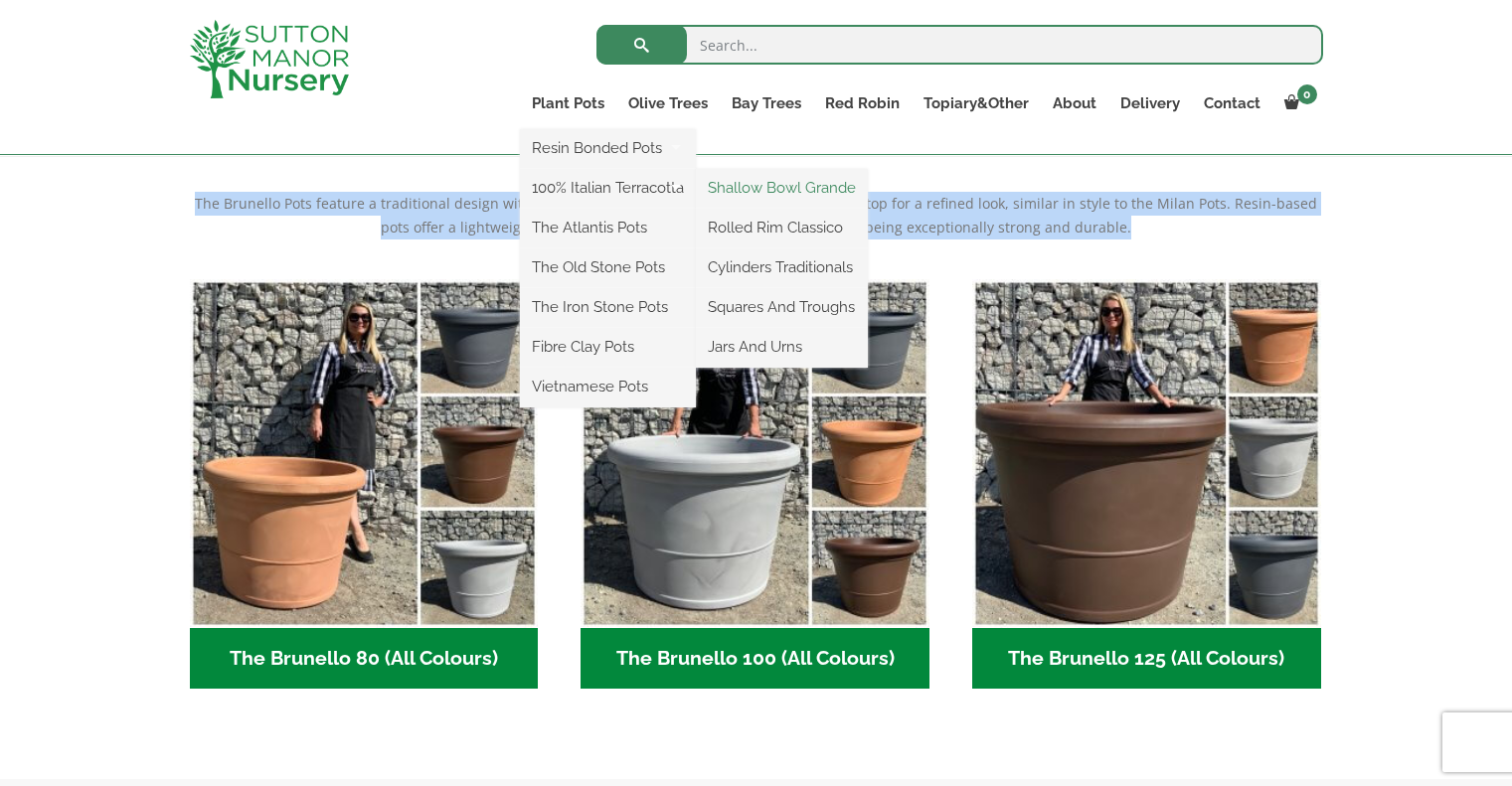 click on "Shallow Bowl Grande" at bounding box center [781, 188] 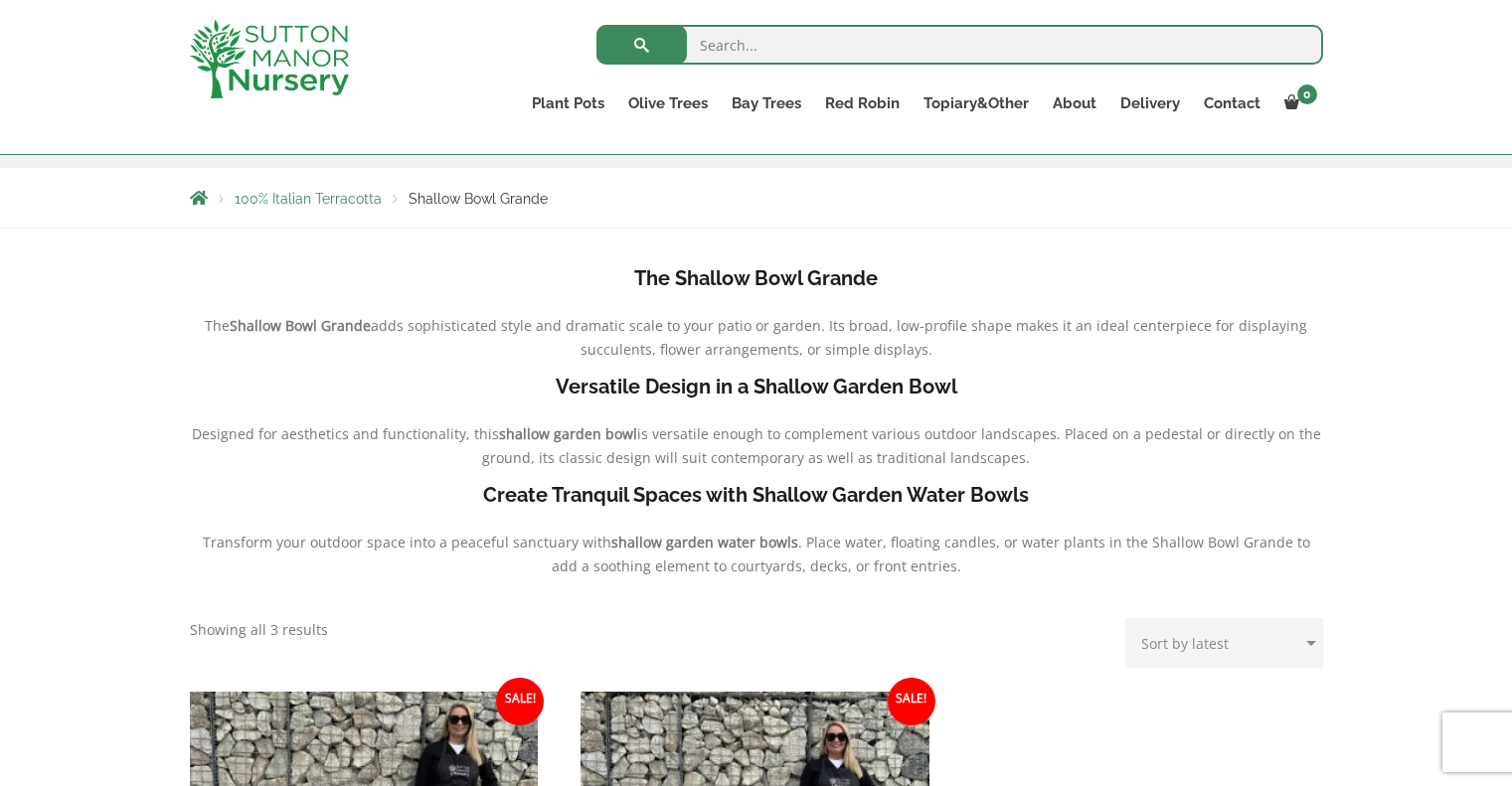 scroll, scrollTop: 0, scrollLeft: 0, axis: both 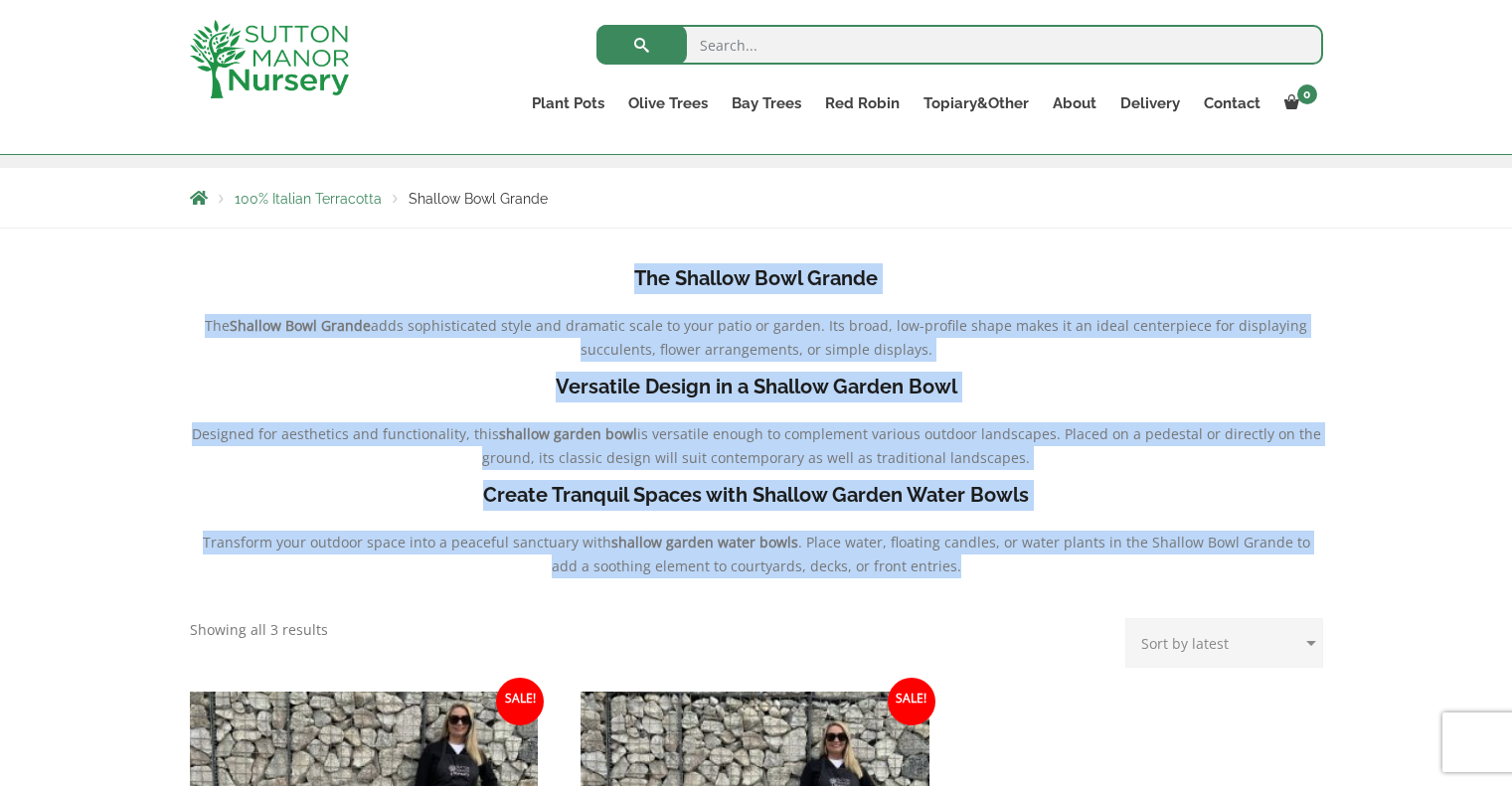 drag, startPoint x: 580, startPoint y: 263, endPoint x: 979, endPoint y: 557, distance: 495.6178 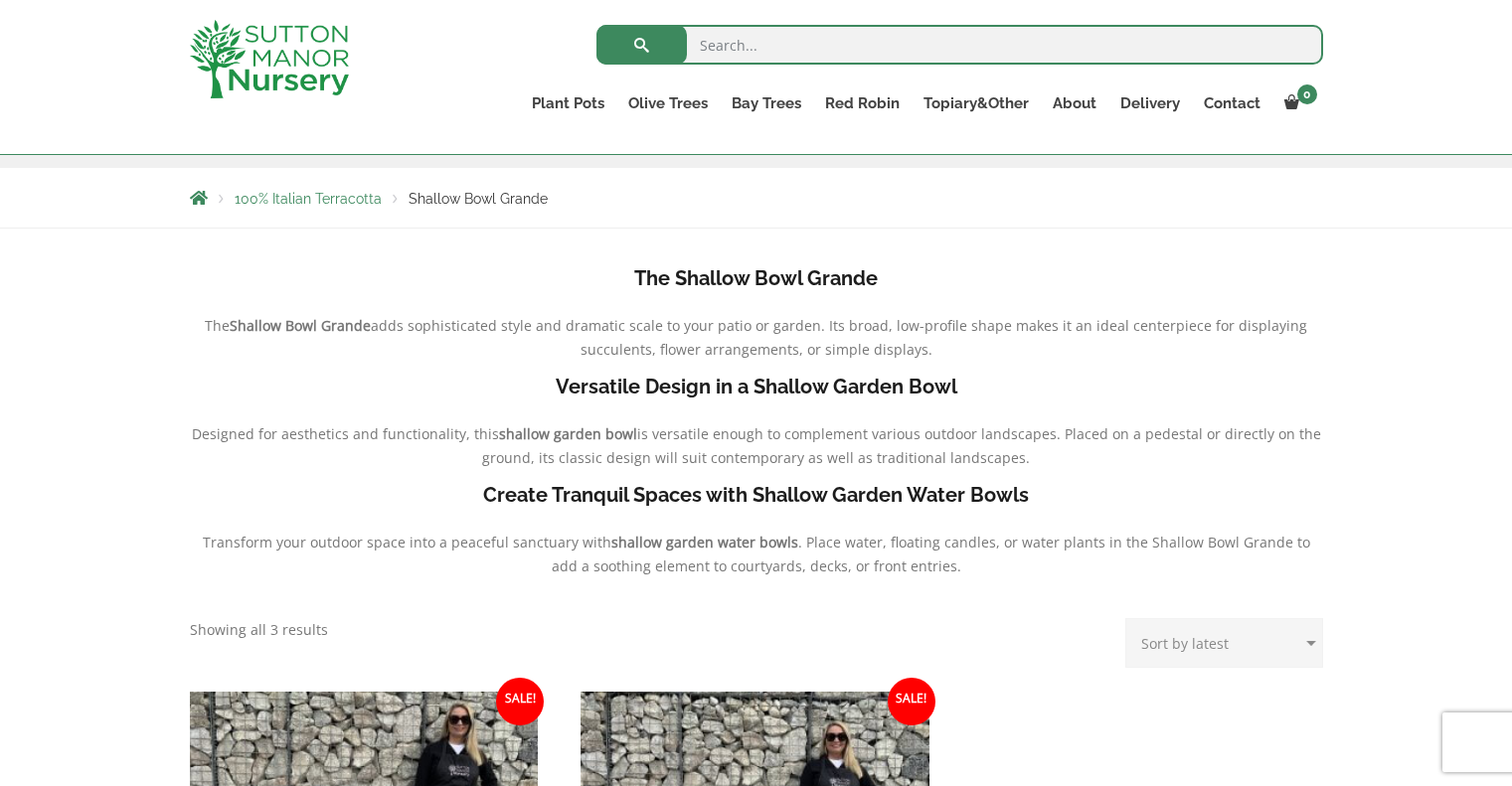 click at bounding box center [959, 45] 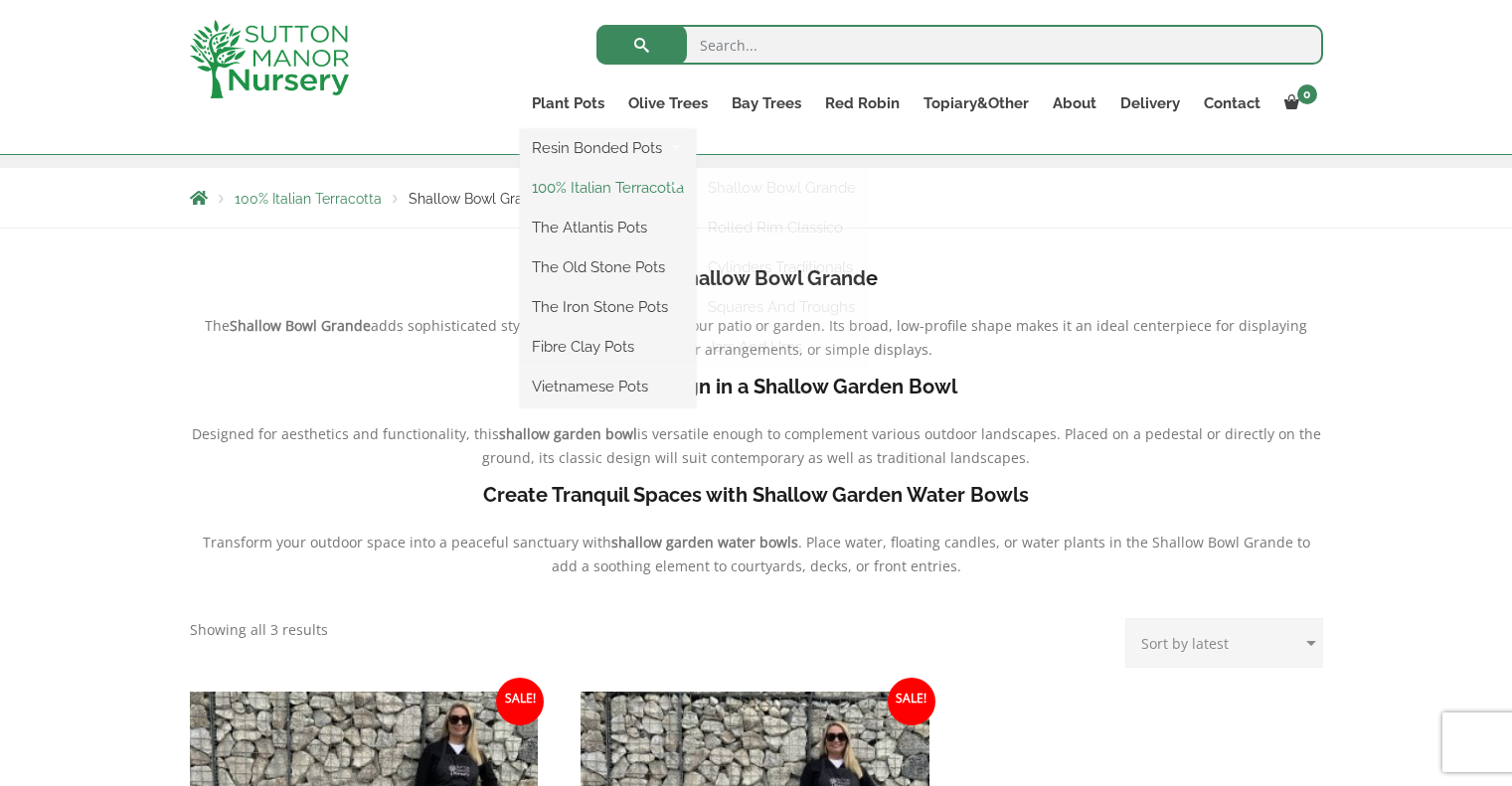 click on "100% Italian Terracotta" at bounding box center [607, 188] 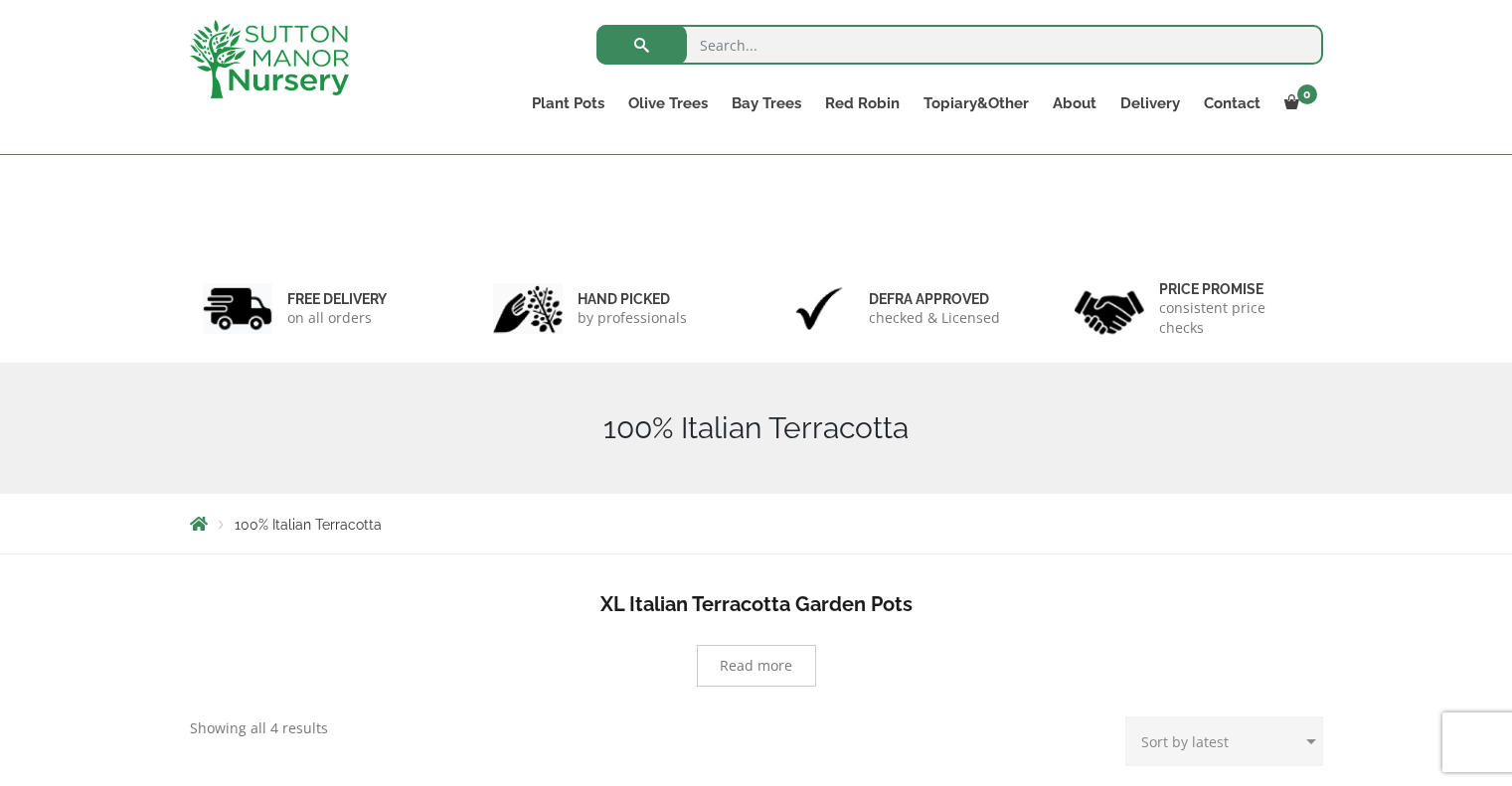 scroll, scrollTop: 660, scrollLeft: 0, axis: vertical 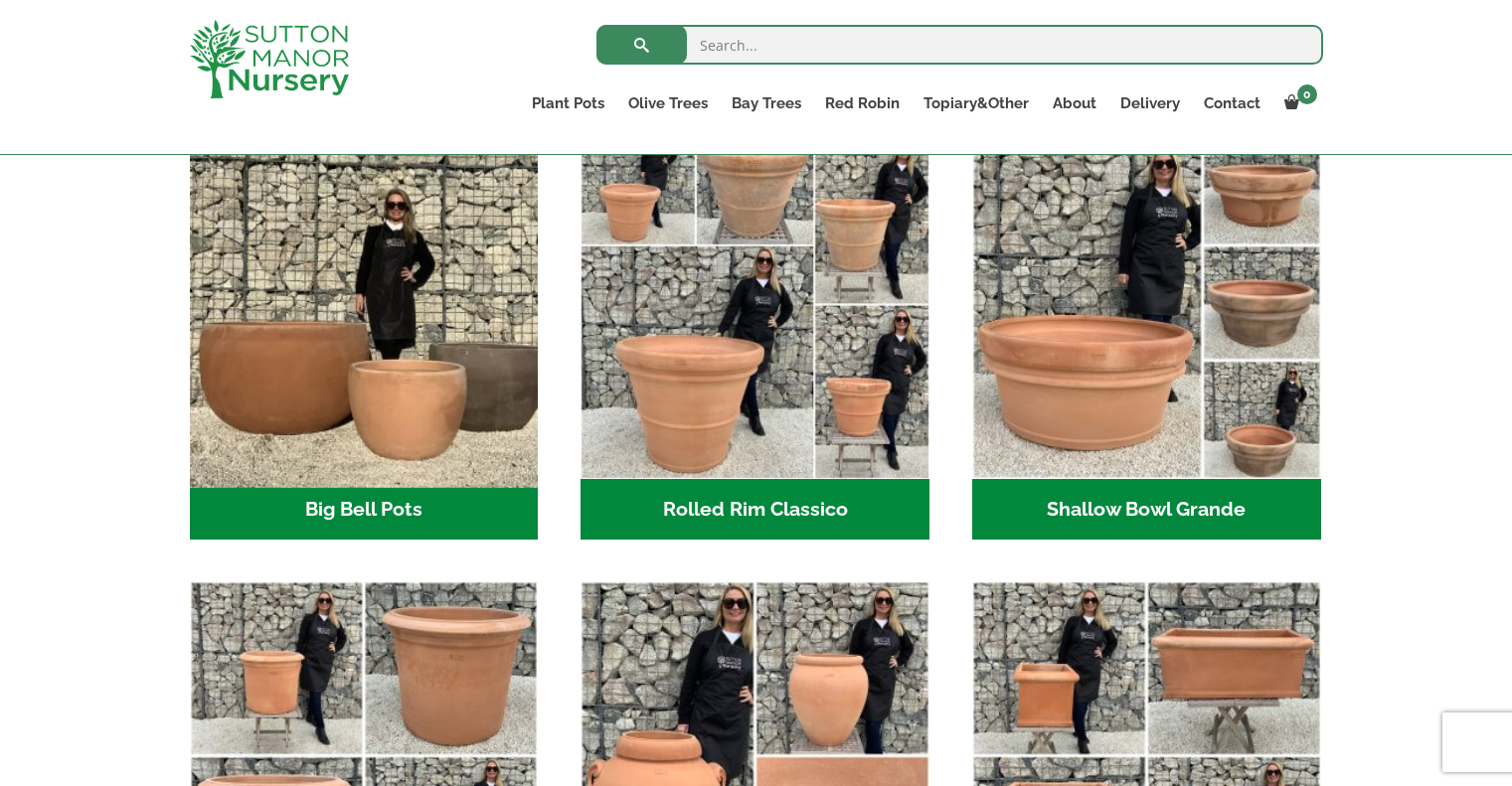 click at bounding box center [364, 304] 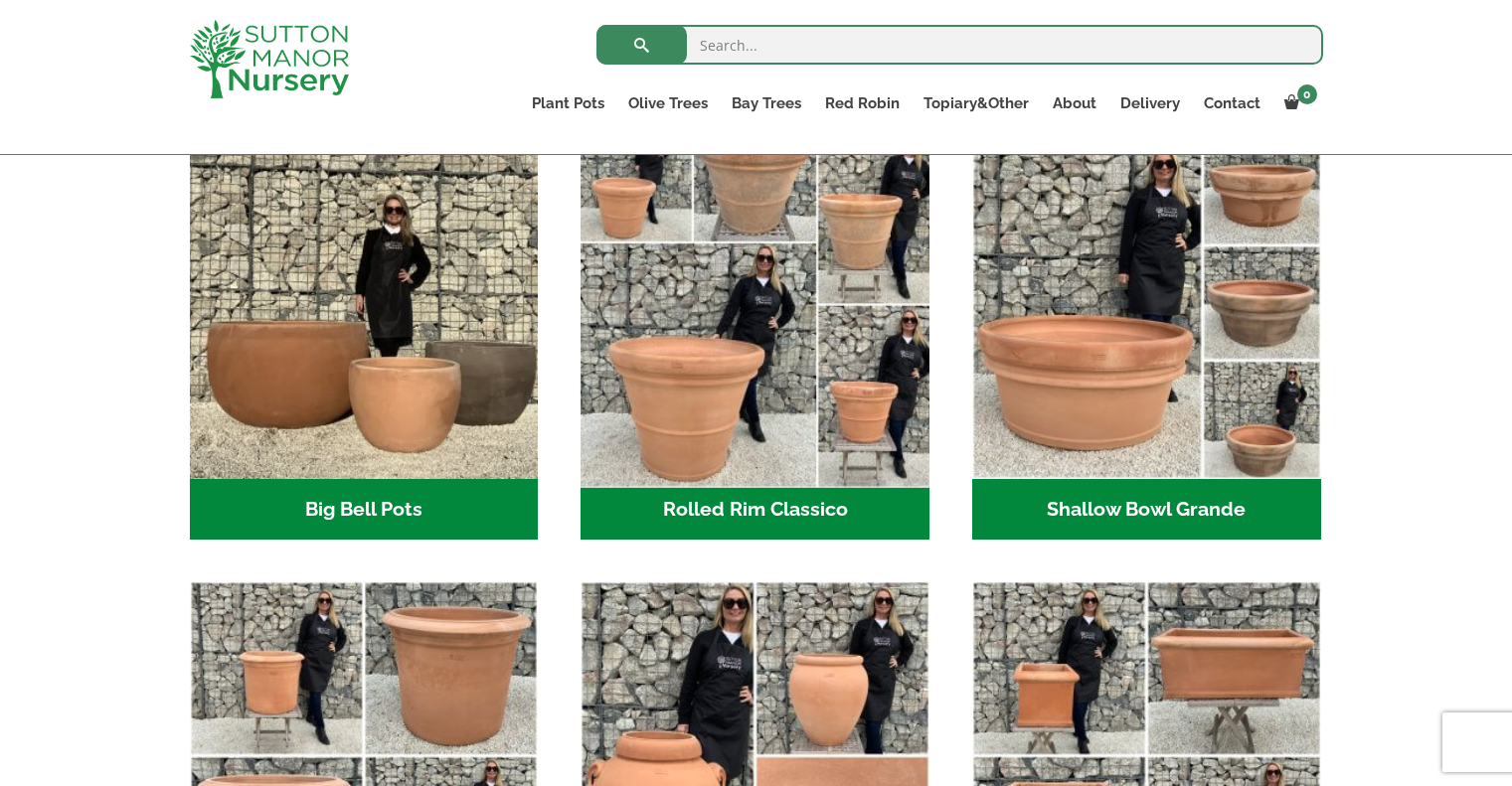 click at bounding box center [756, 304] 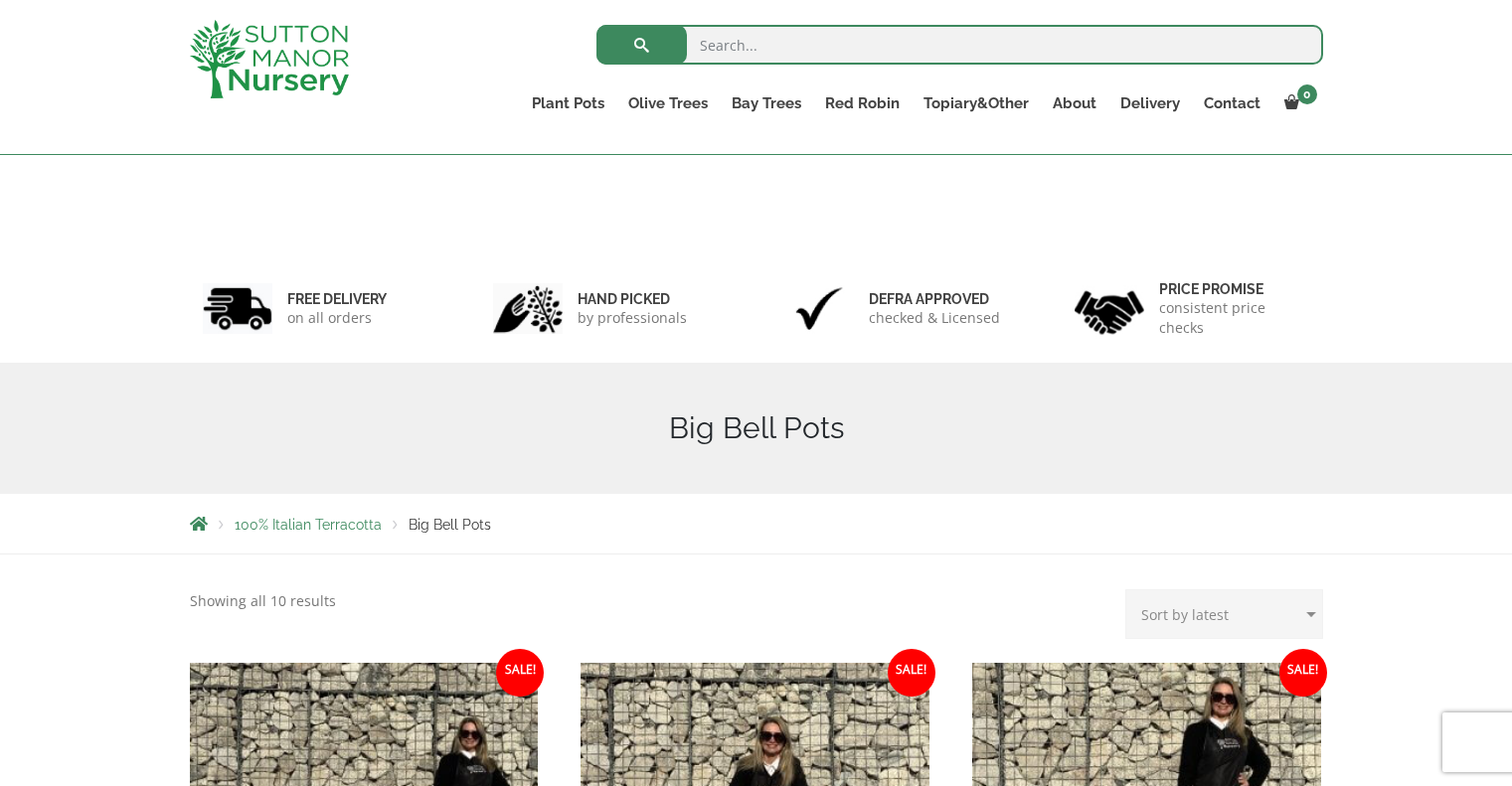 scroll, scrollTop: 362, scrollLeft: 0, axis: vertical 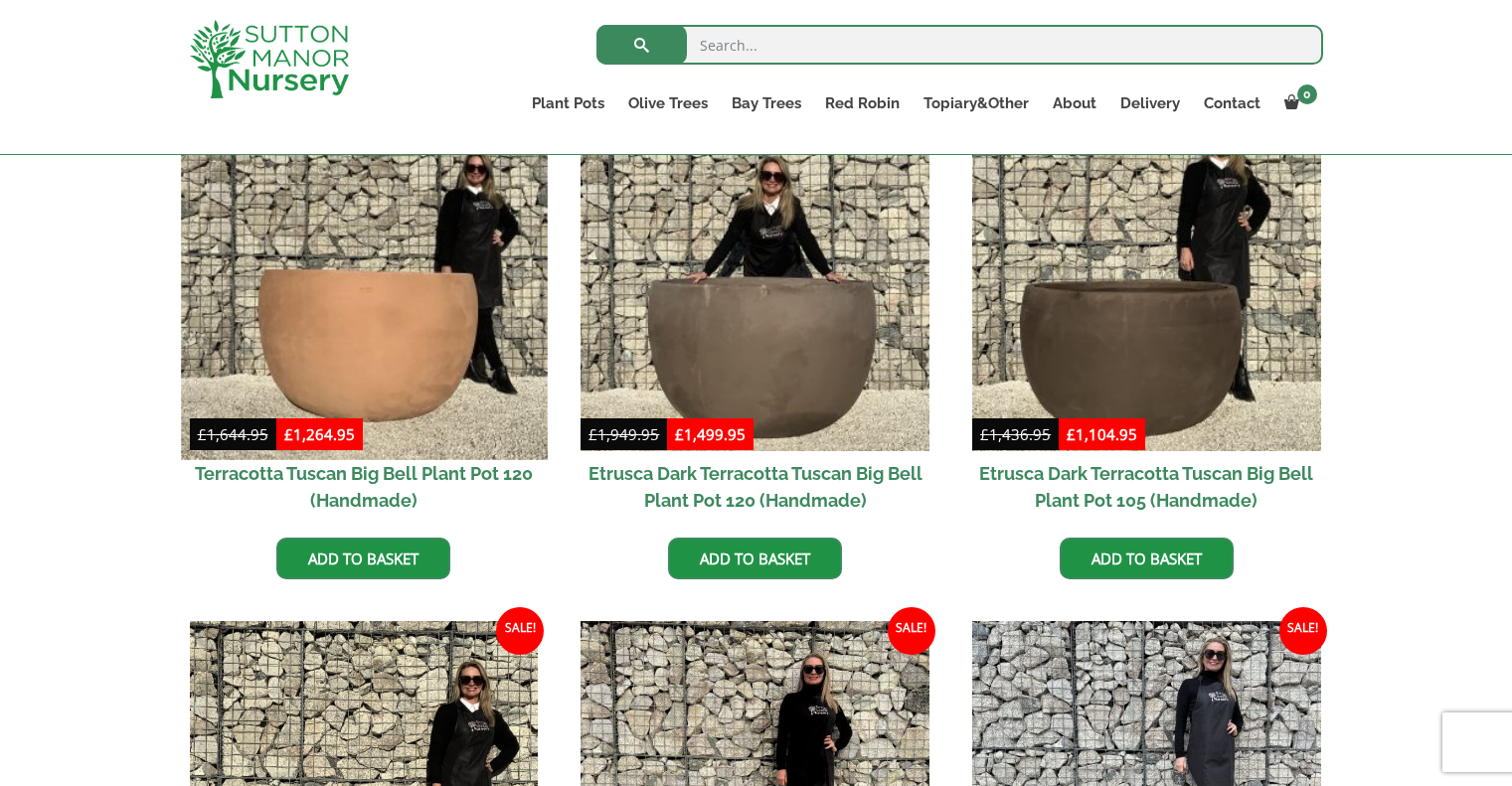 click at bounding box center [364, 276] 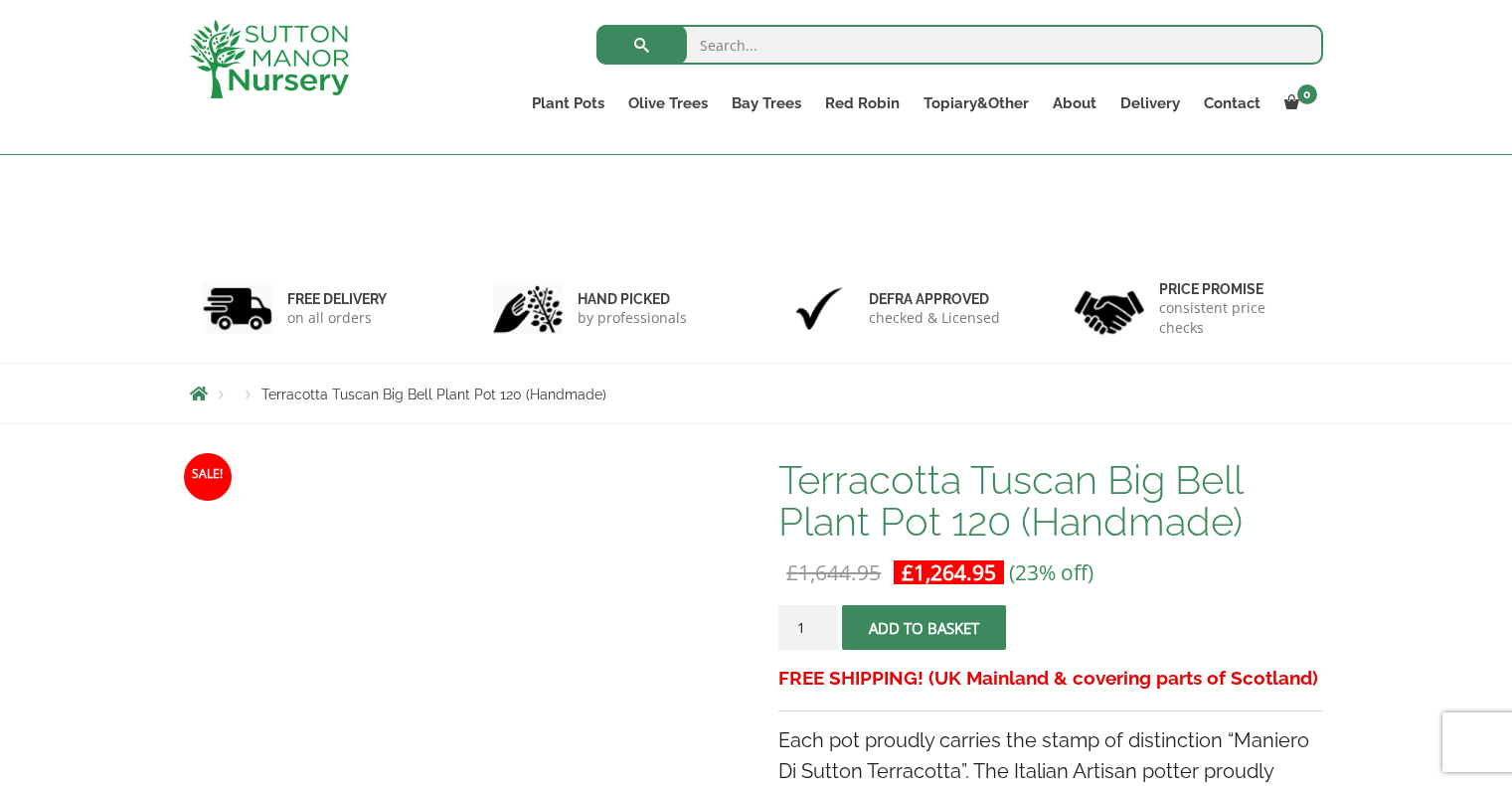 scroll, scrollTop: 461, scrollLeft: 0, axis: vertical 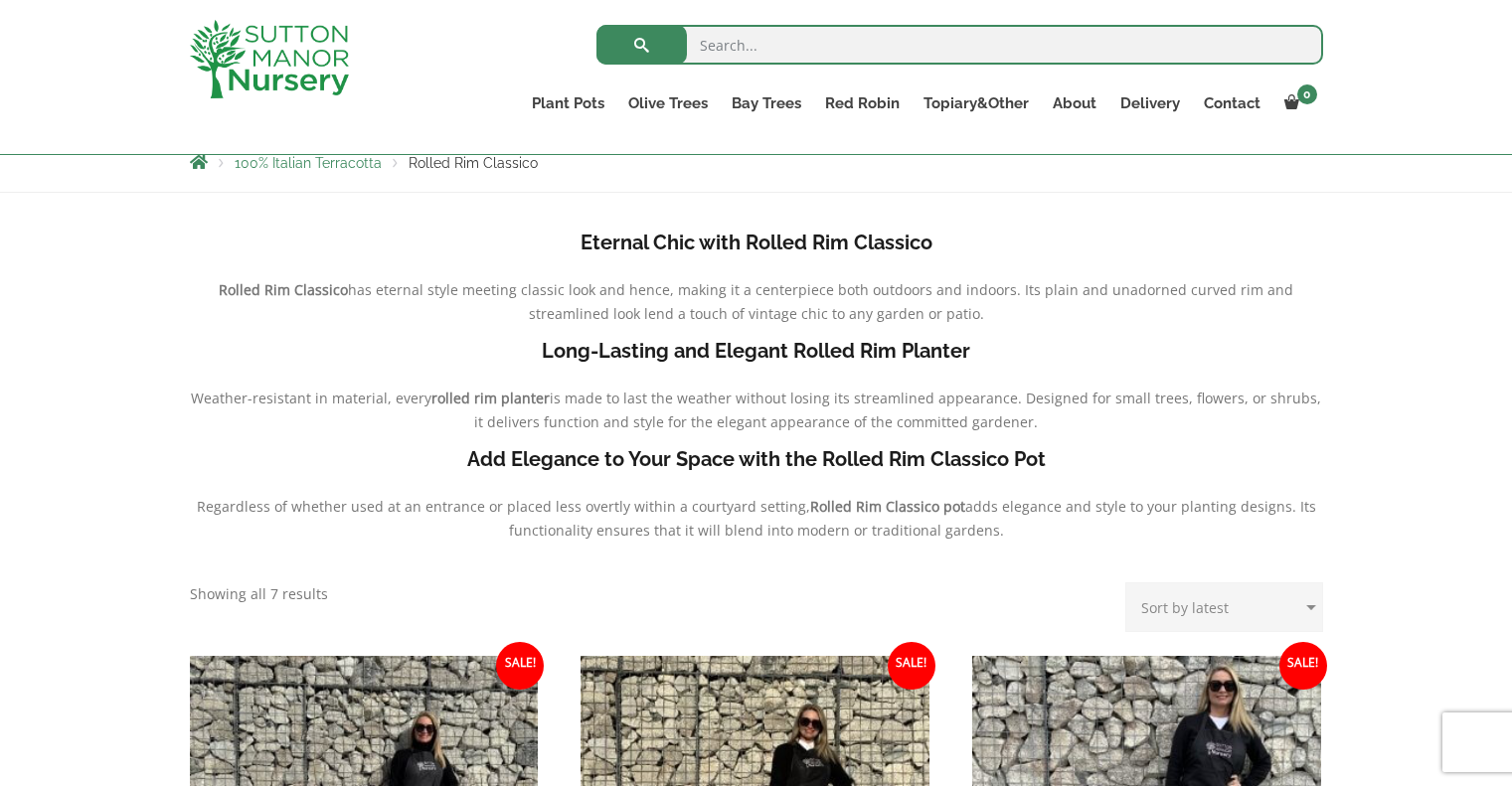 drag, startPoint x: 993, startPoint y: 540, endPoint x: 548, endPoint y: 221, distance: 547.5272 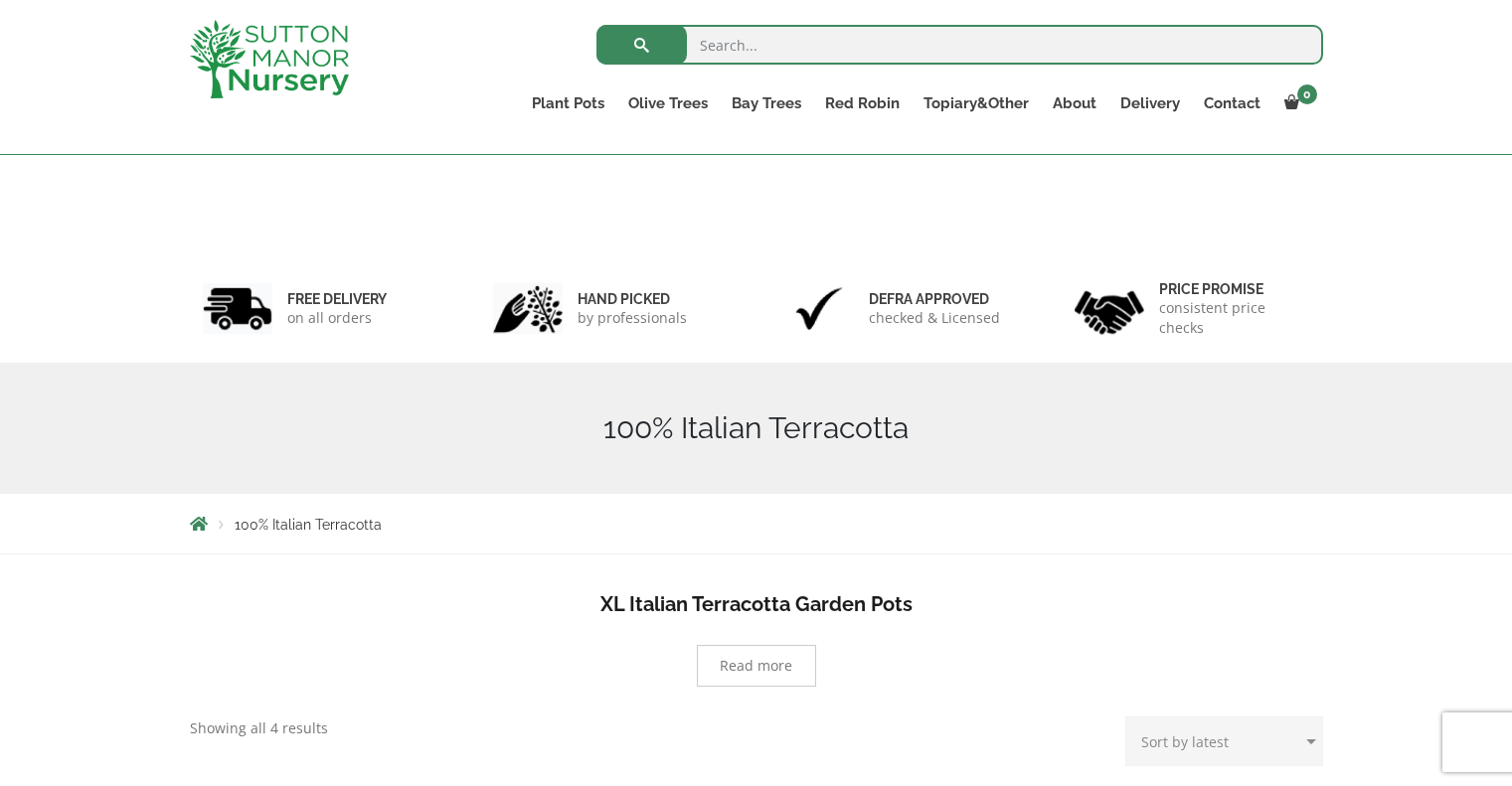 scroll, scrollTop: 660, scrollLeft: 0, axis: vertical 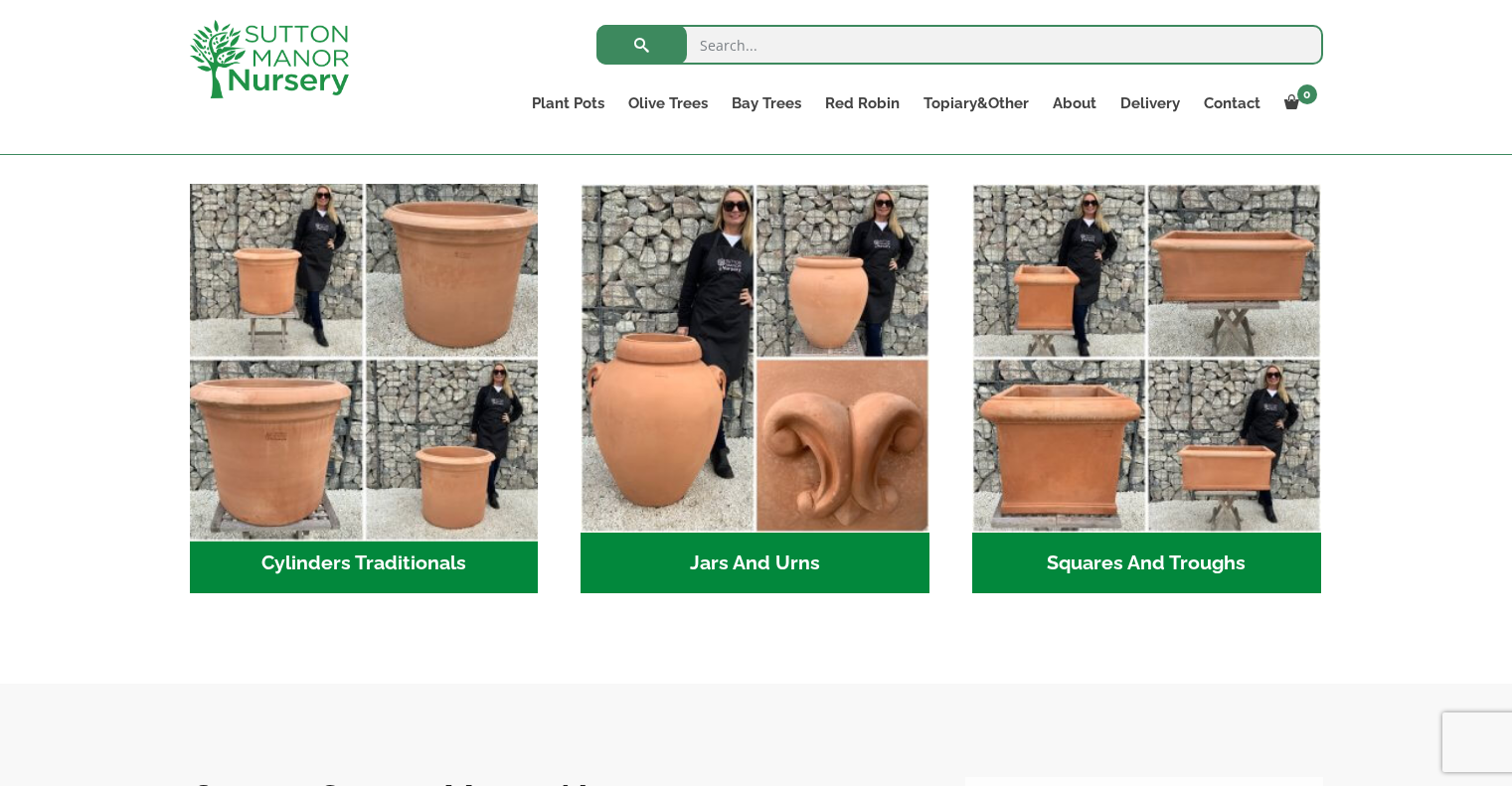 click at bounding box center [364, 359] 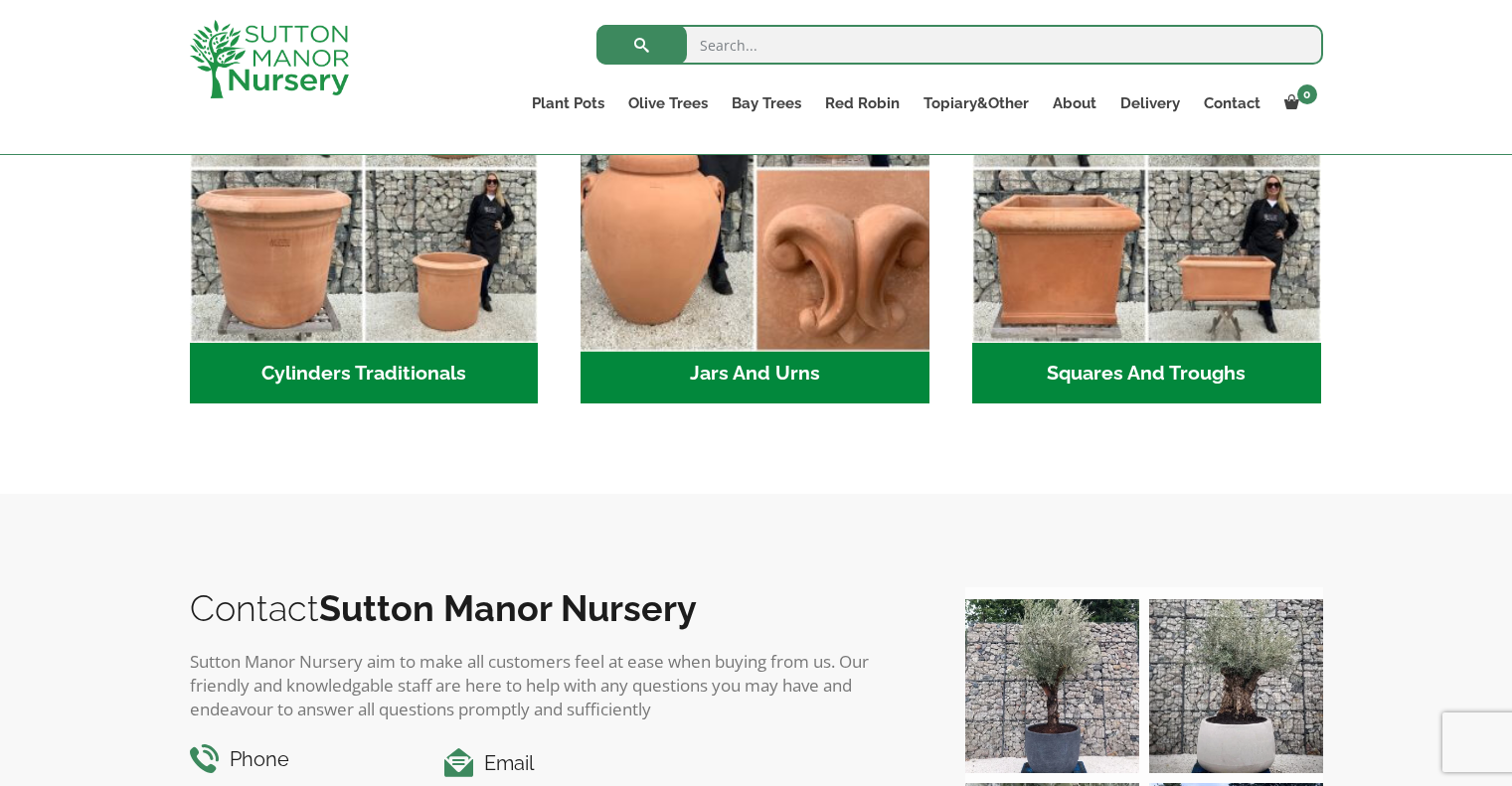 scroll, scrollTop: 1157, scrollLeft: 0, axis: vertical 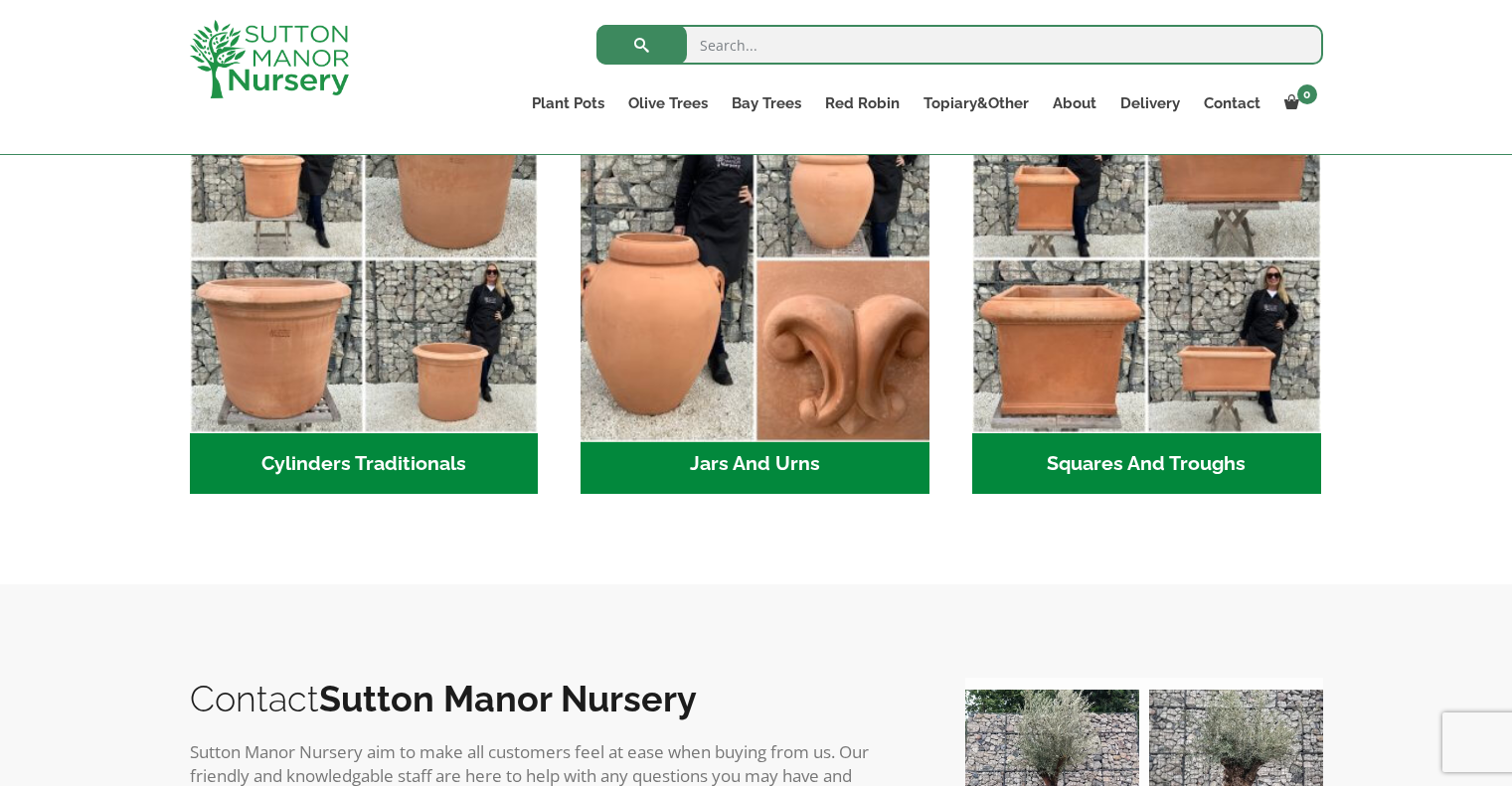click at bounding box center [756, 259] 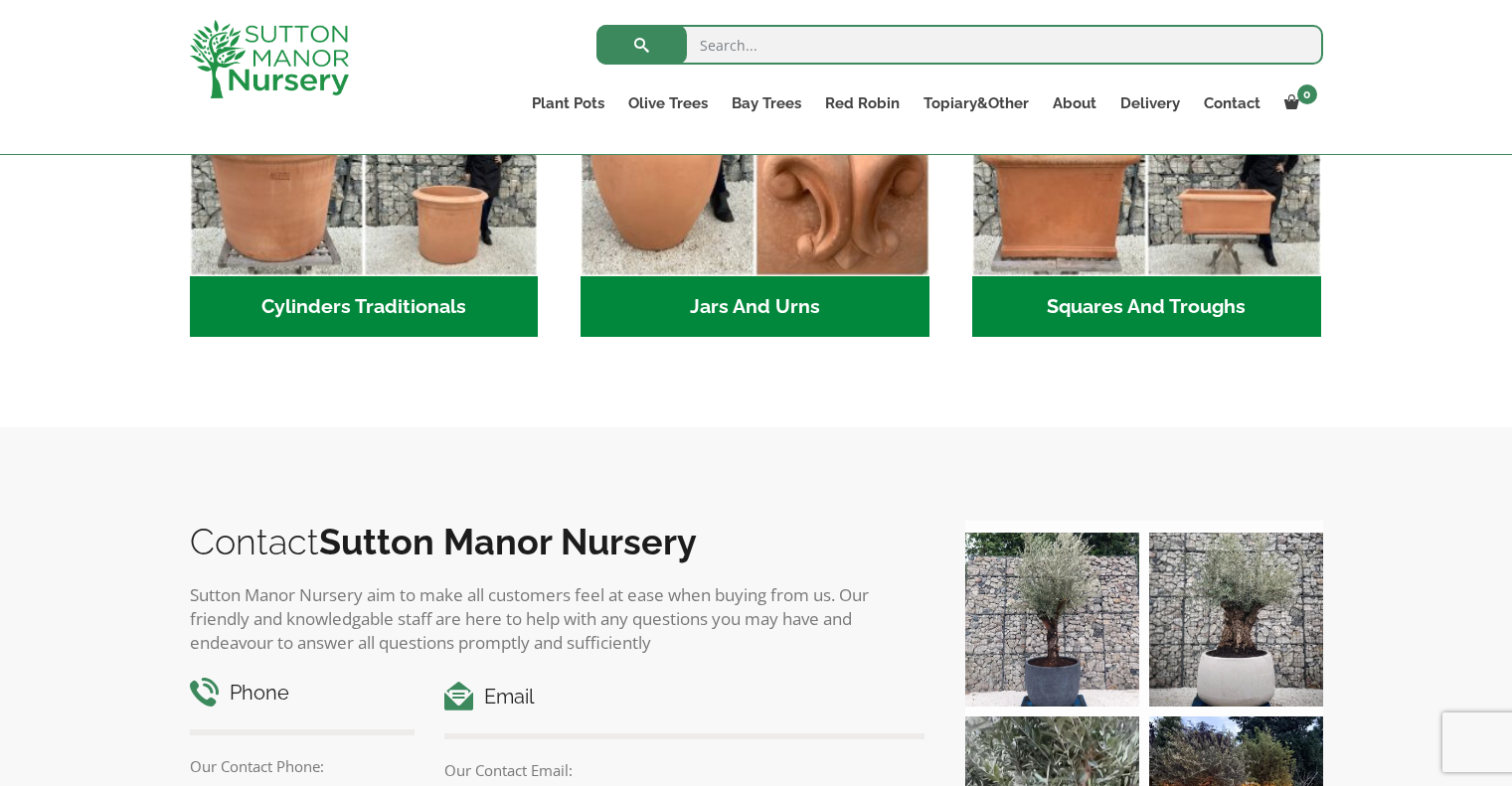 scroll, scrollTop: 1355, scrollLeft: 0, axis: vertical 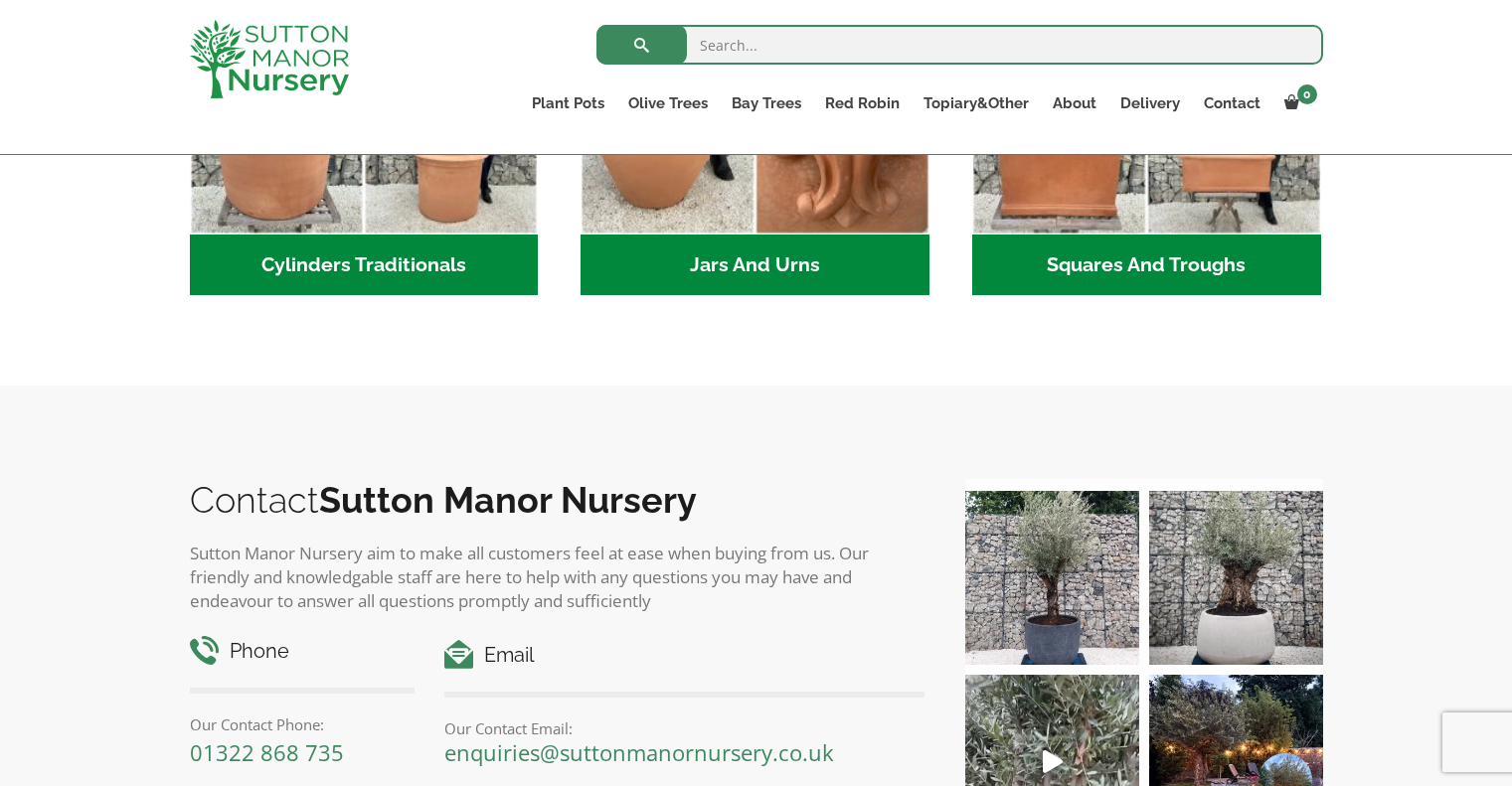 click on "Squares And Troughs  (2)" at bounding box center (1146, 265) 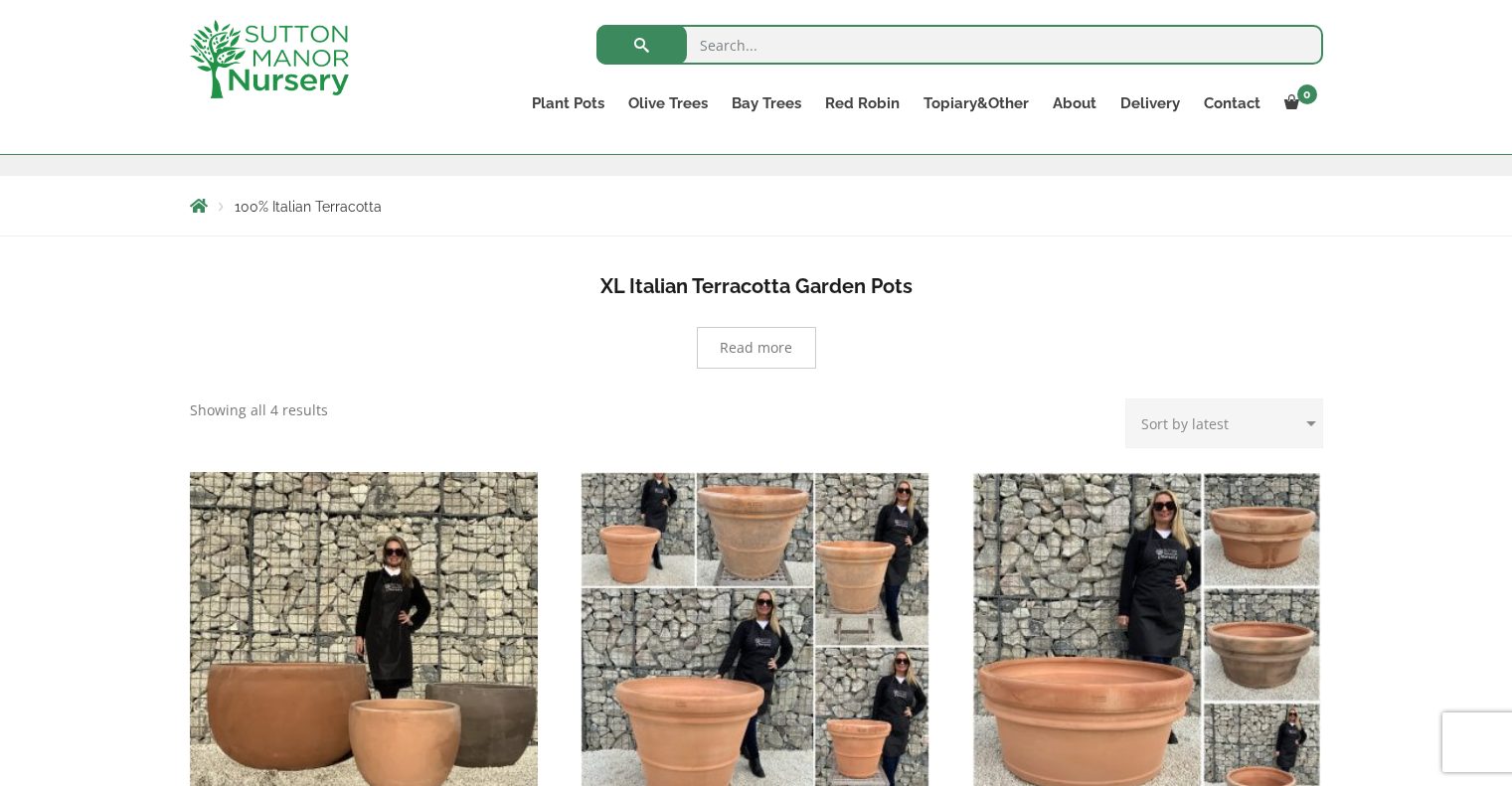 scroll, scrollTop: 163, scrollLeft: 0, axis: vertical 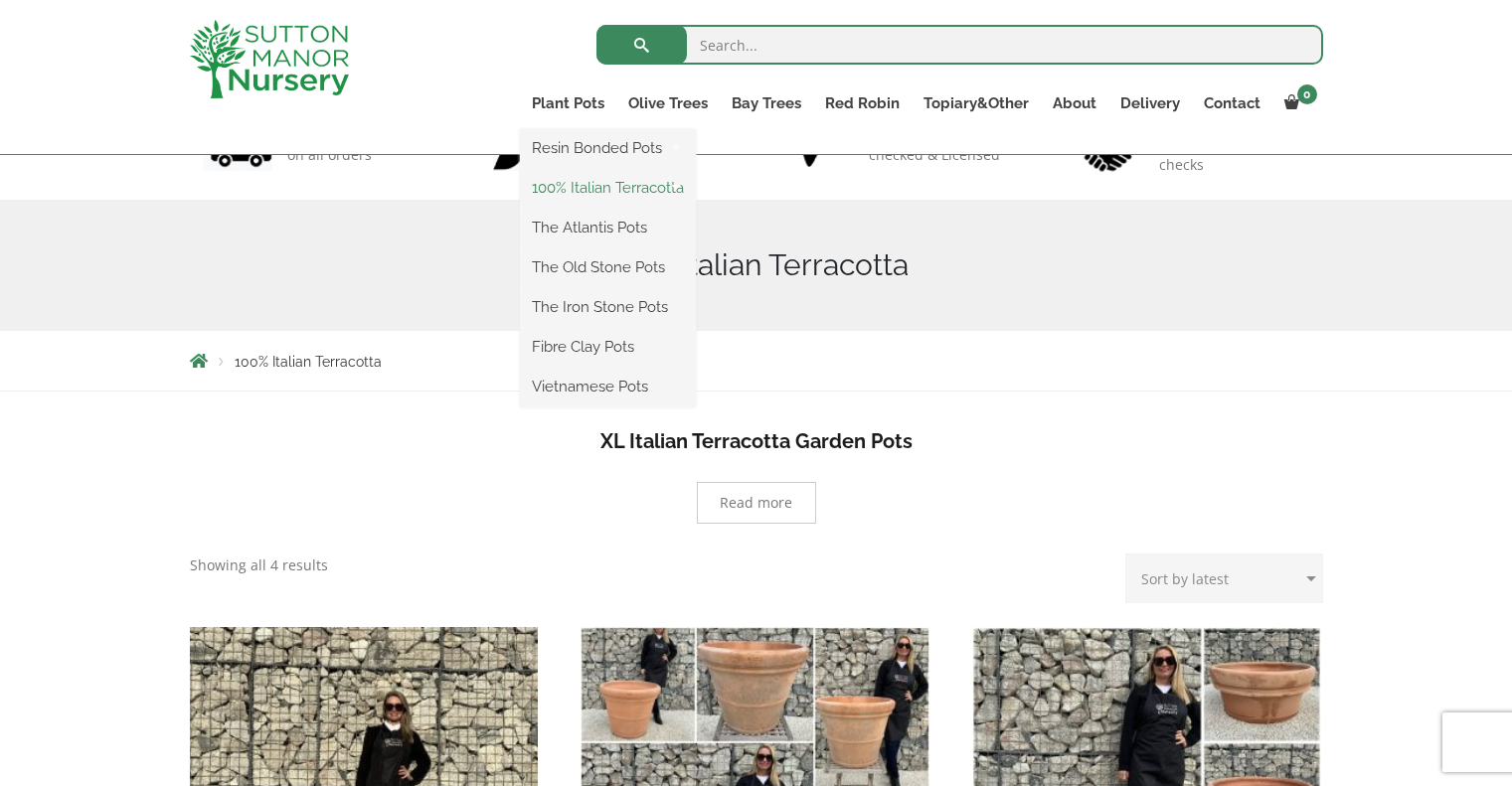 click on "100% Italian Terracotta" at bounding box center (607, 188) 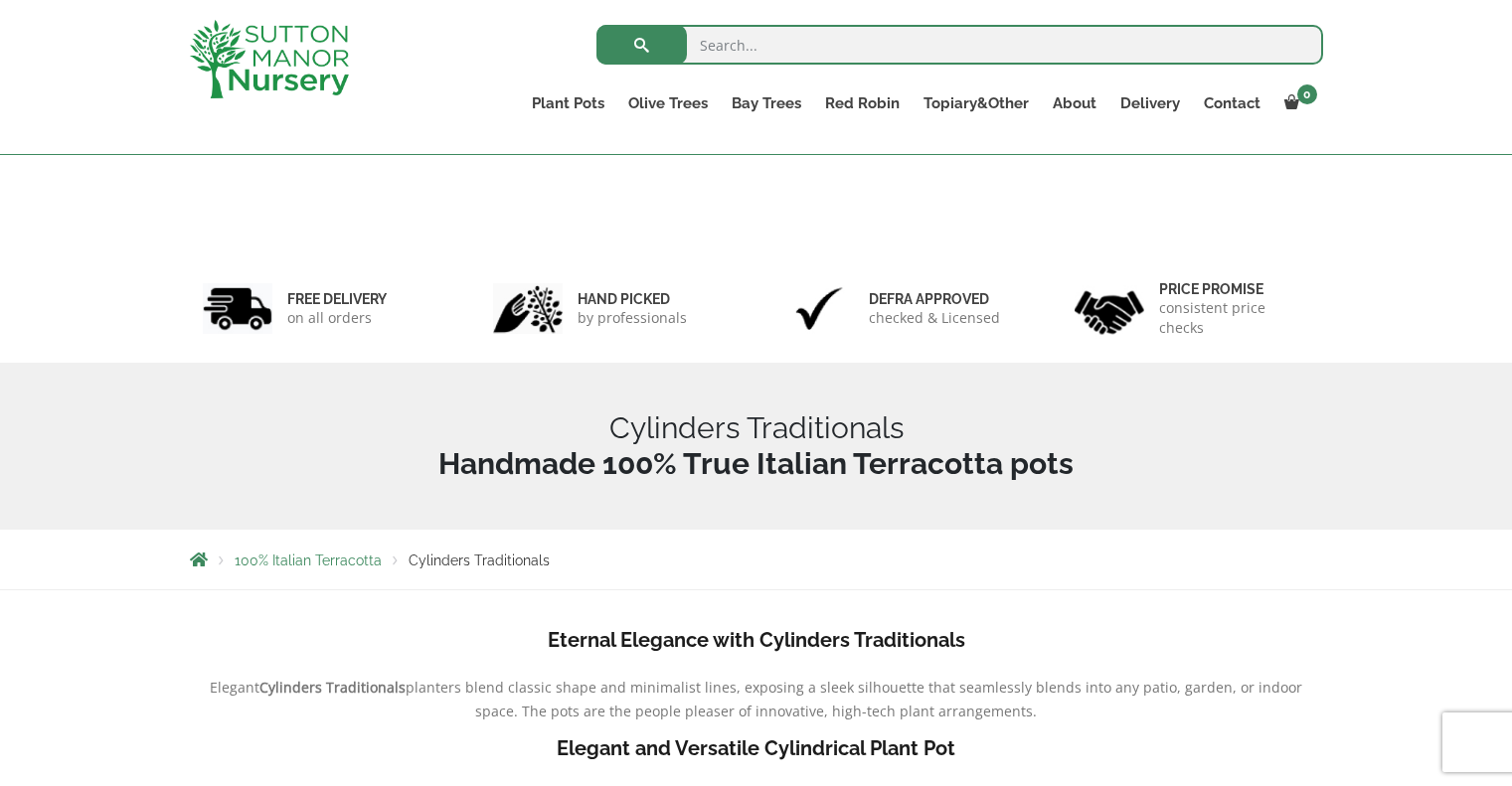 scroll, scrollTop: 397, scrollLeft: 0, axis: vertical 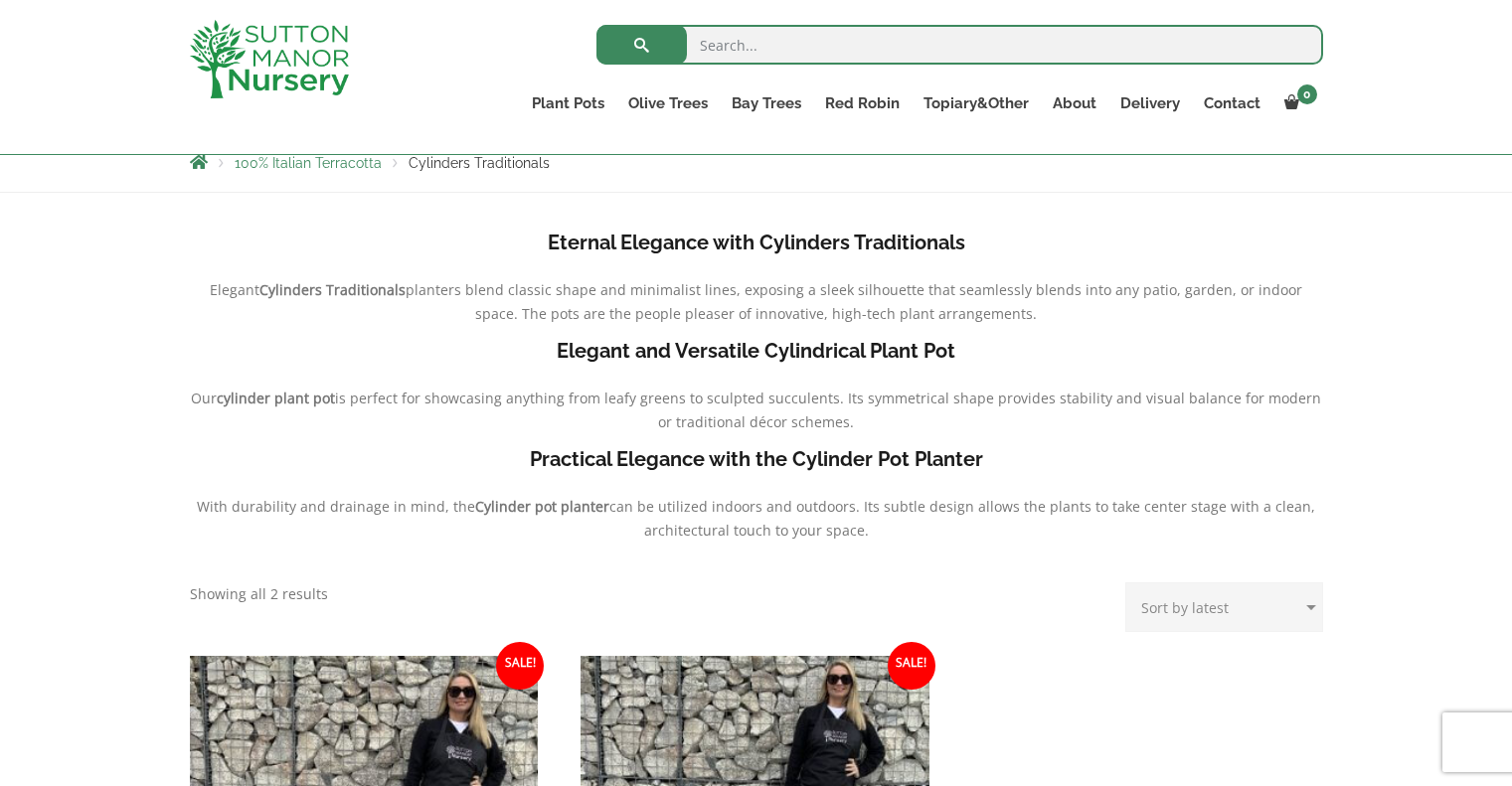 drag, startPoint x: 907, startPoint y: 536, endPoint x: 593, endPoint y: 212, distance: 451.18954 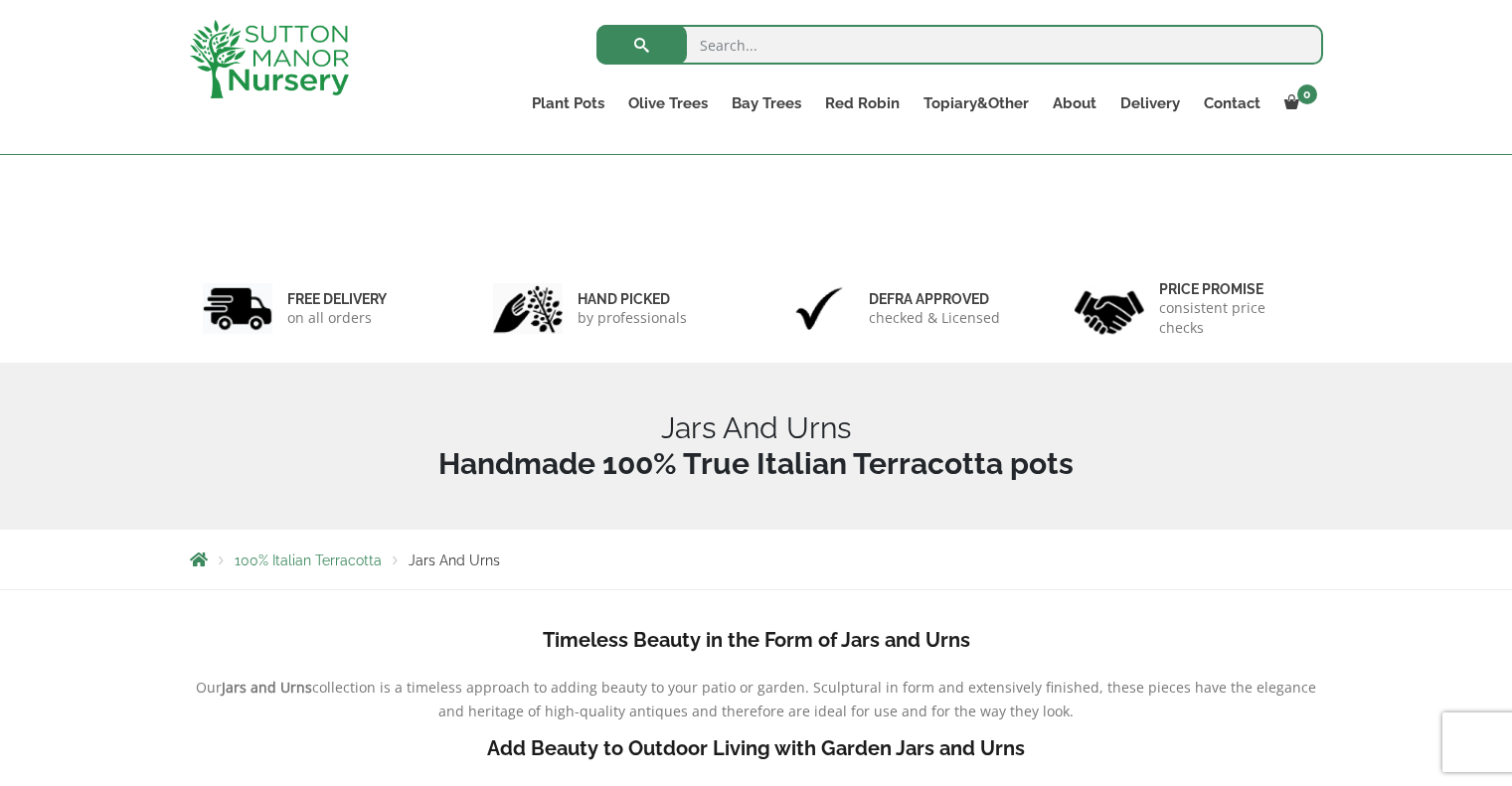 scroll, scrollTop: 397, scrollLeft: 0, axis: vertical 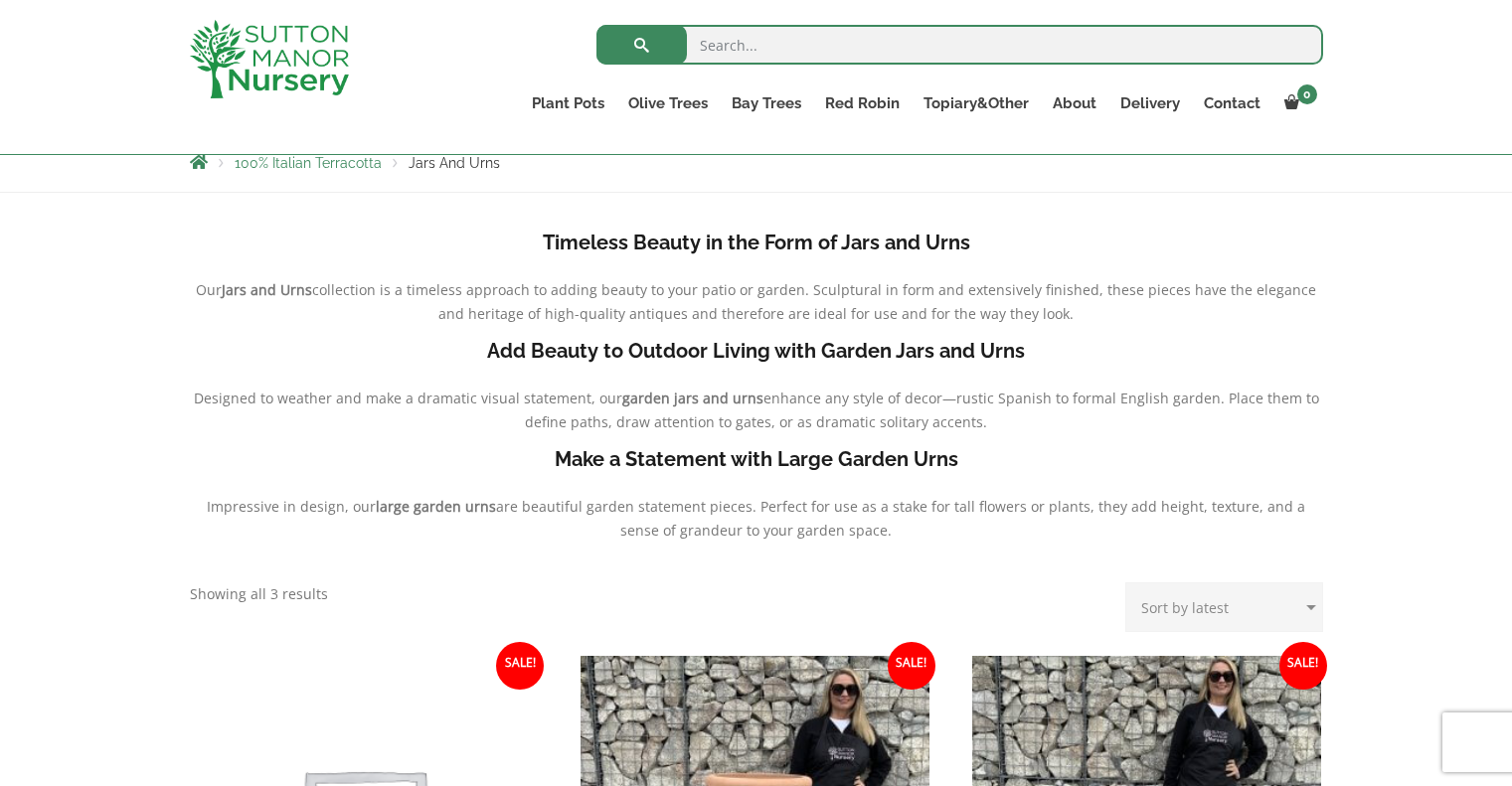 drag, startPoint x: 822, startPoint y: 485, endPoint x: 640, endPoint y: 184, distance: 351.74565 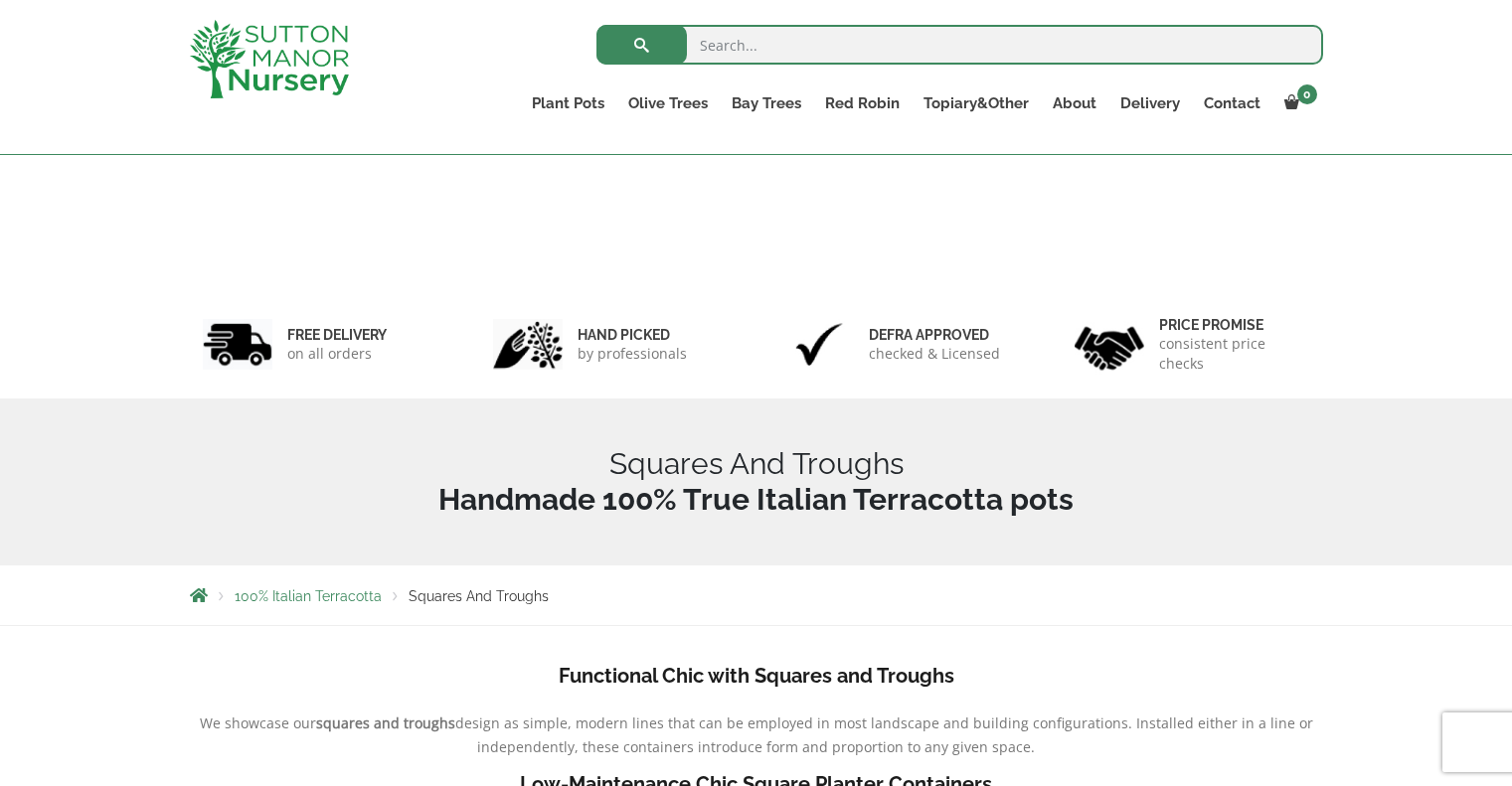 scroll, scrollTop: 422, scrollLeft: 0, axis: vertical 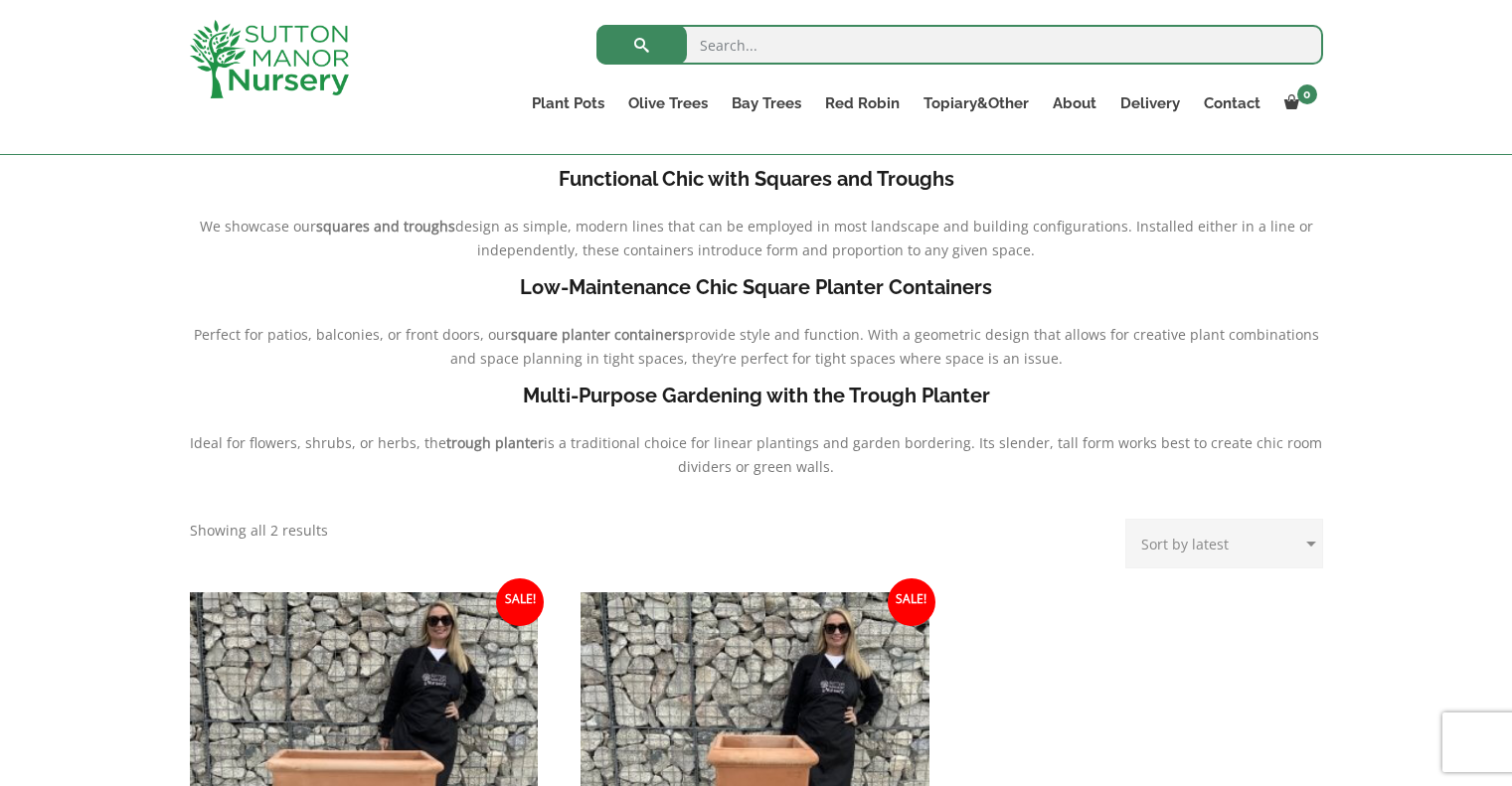 drag, startPoint x: 847, startPoint y: 482, endPoint x: 246, endPoint y: 184, distance: 670.8241 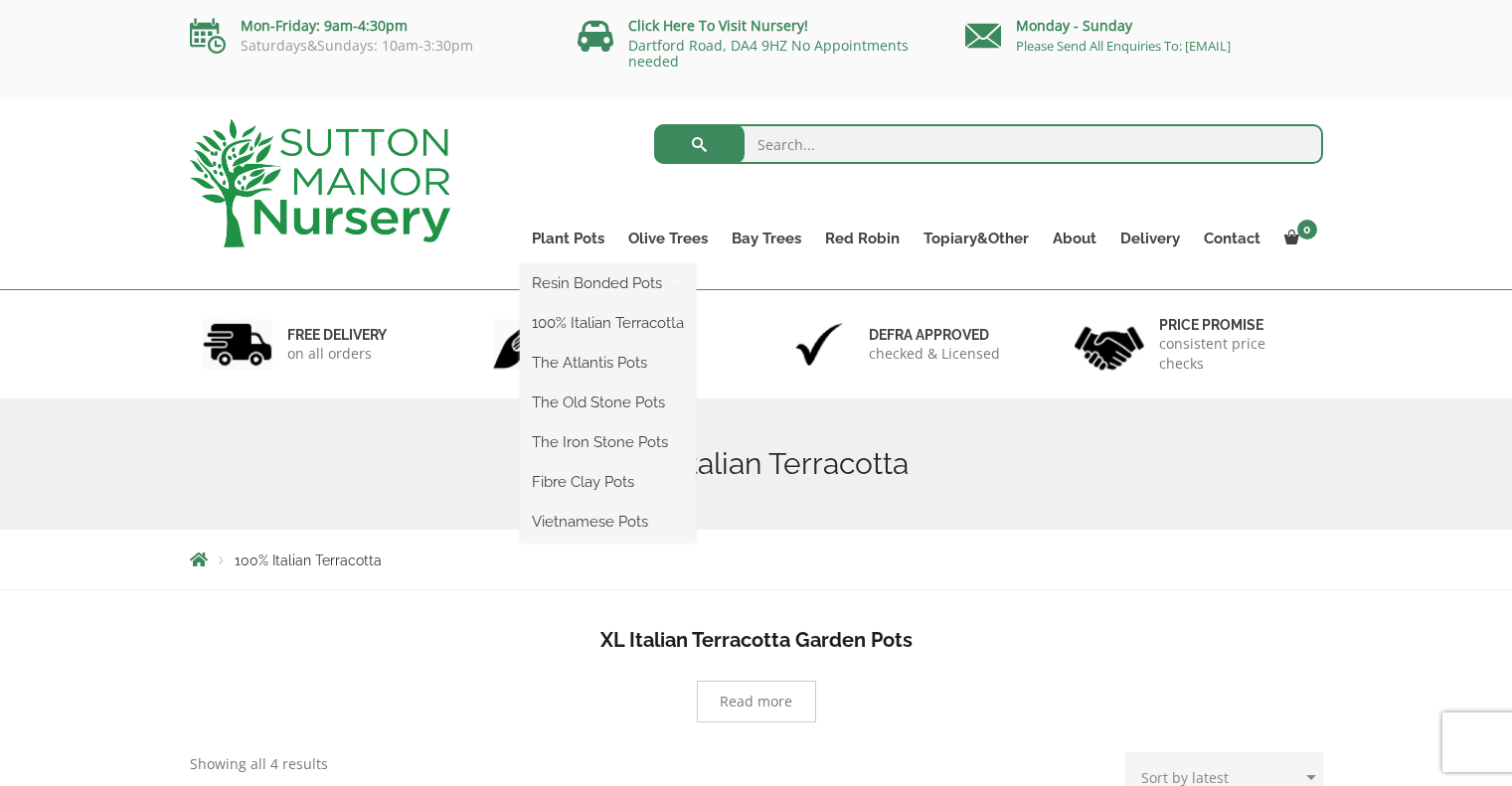 scroll, scrollTop: 0, scrollLeft: 0, axis: both 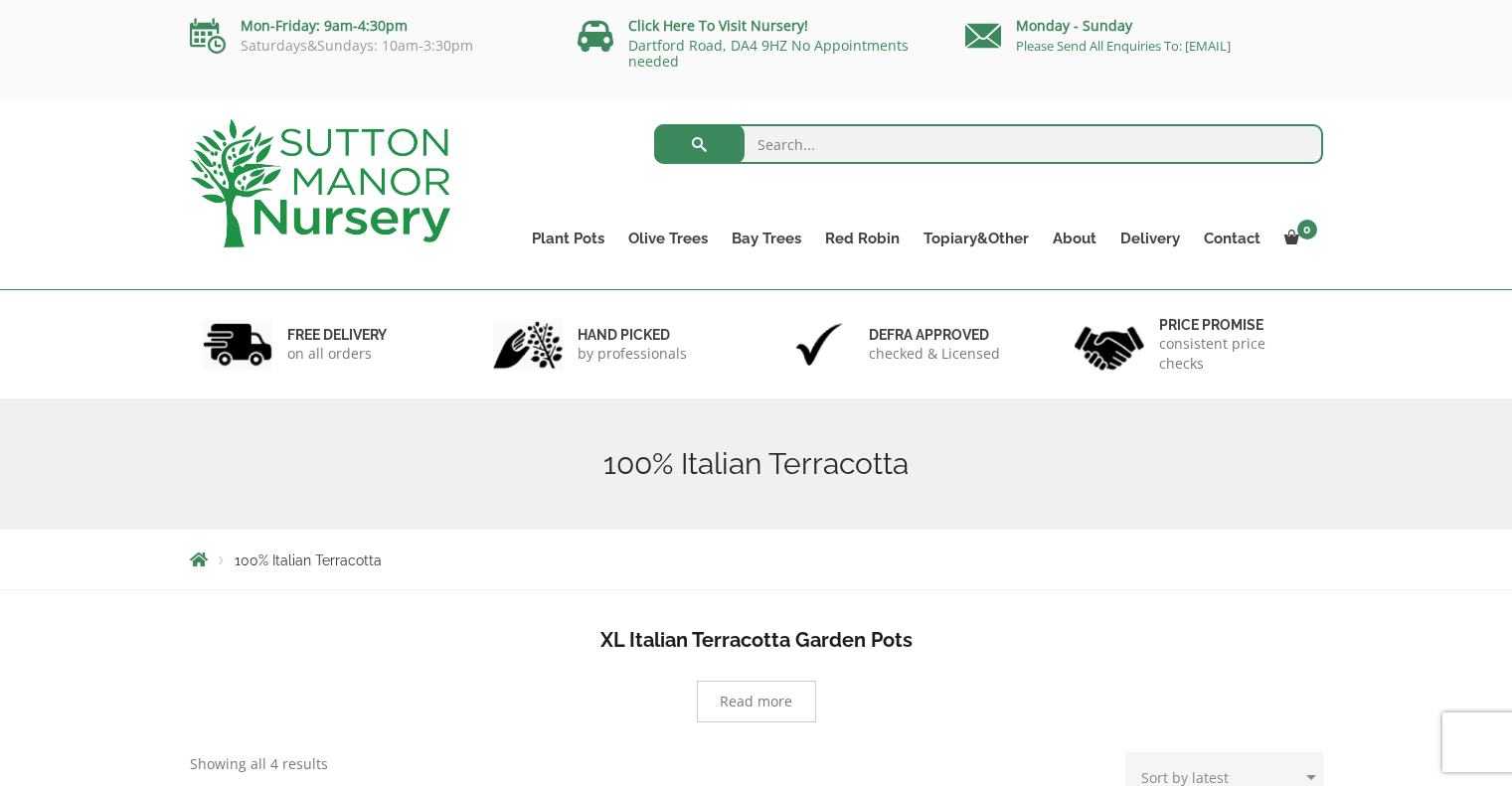 click at bounding box center [320, 183] 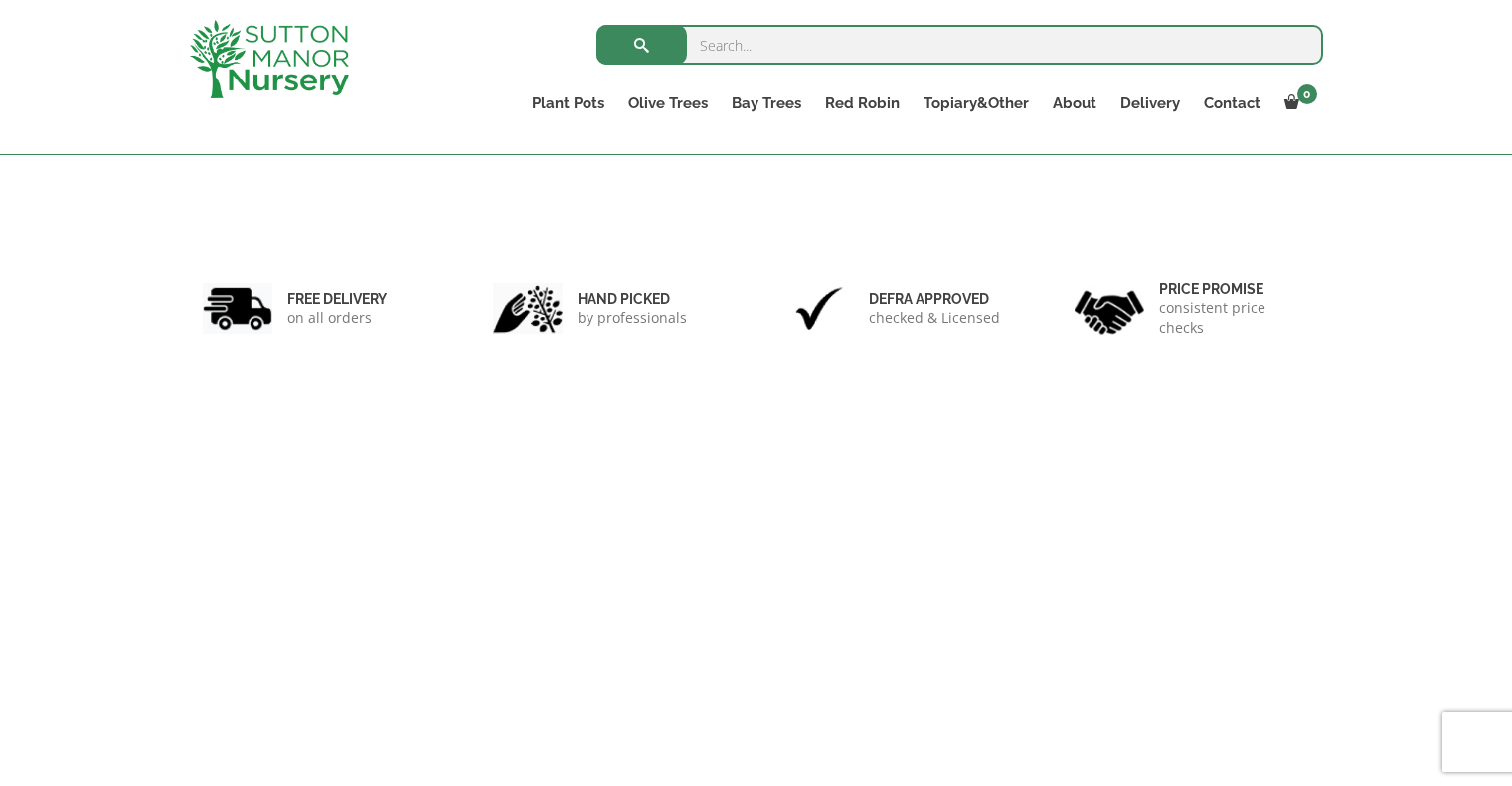 scroll, scrollTop: 560, scrollLeft: 0, axis: vertical 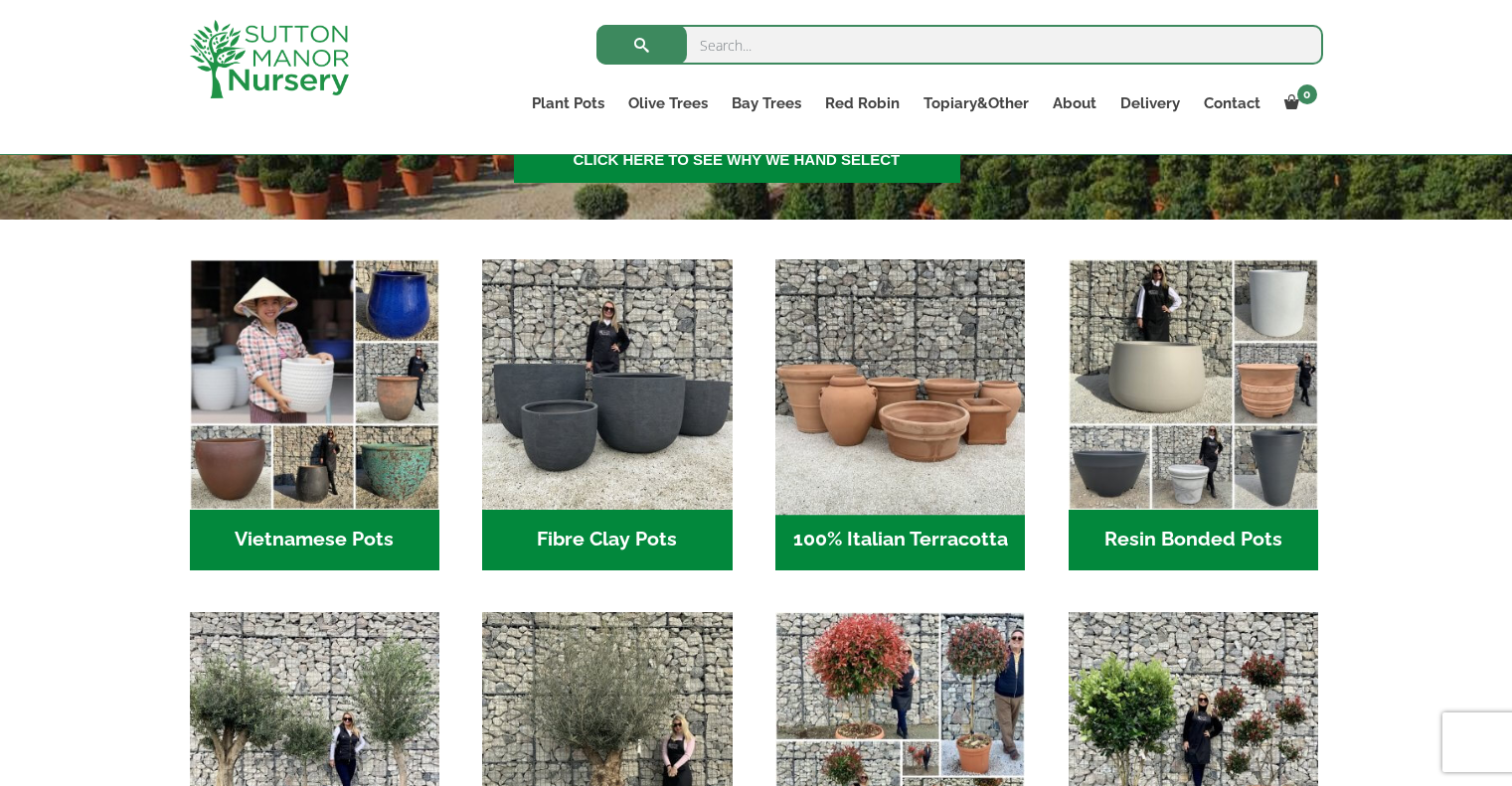 click at bounding box center [901, 385] 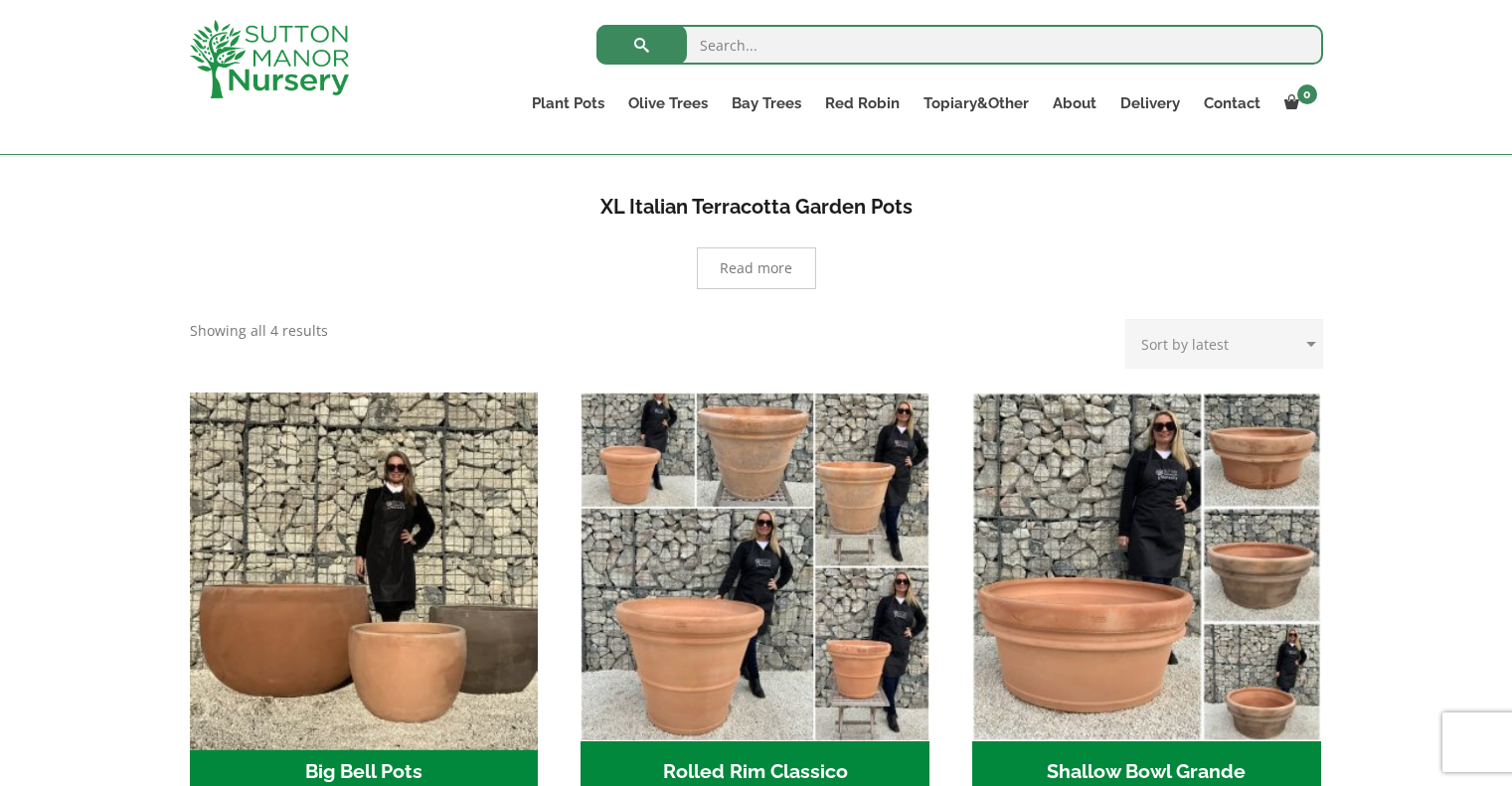 scroll, scrollTop: 397, scrollLeft: 0, axis: vertical 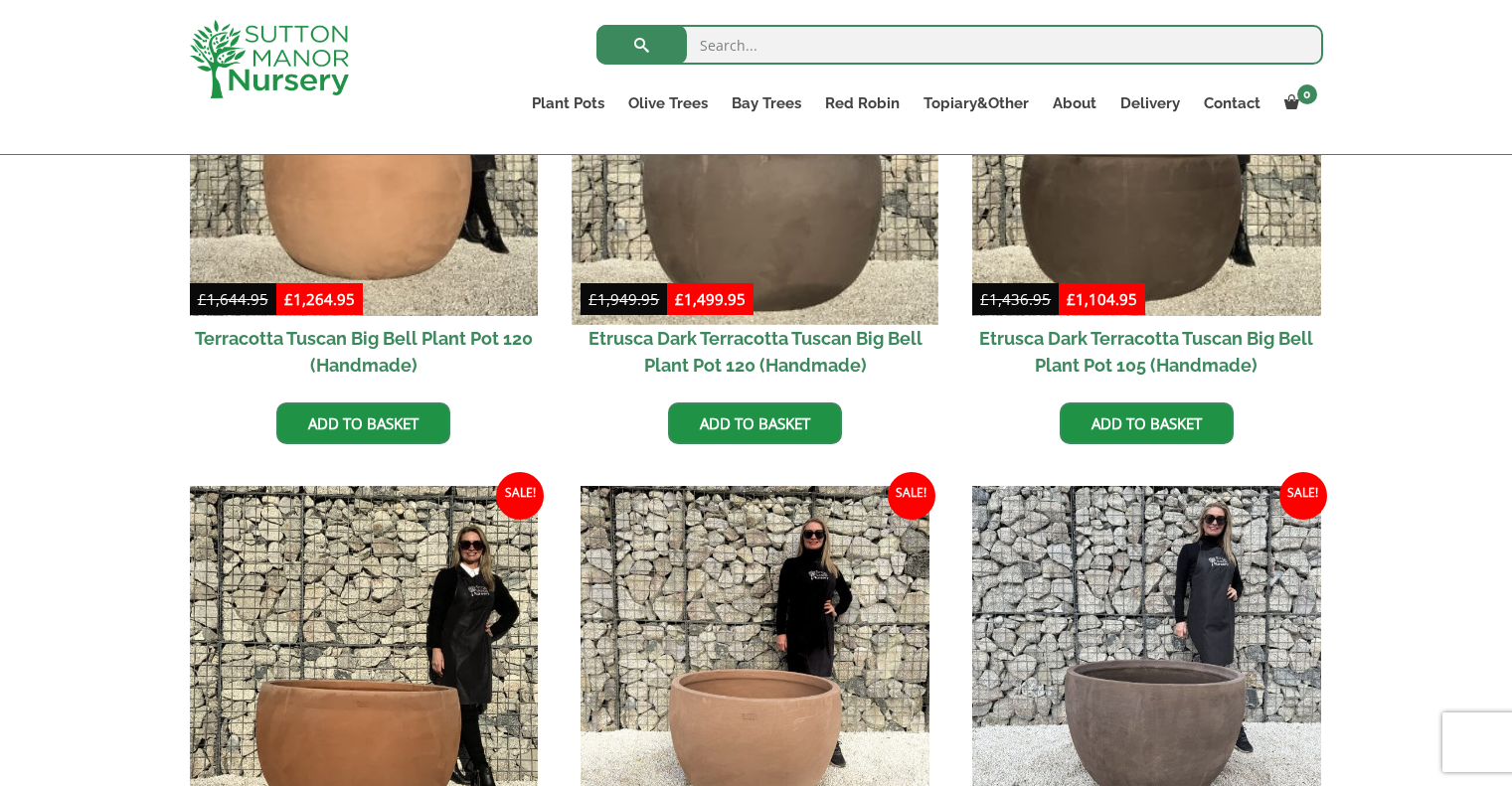 click at bounding box center (756, 141) 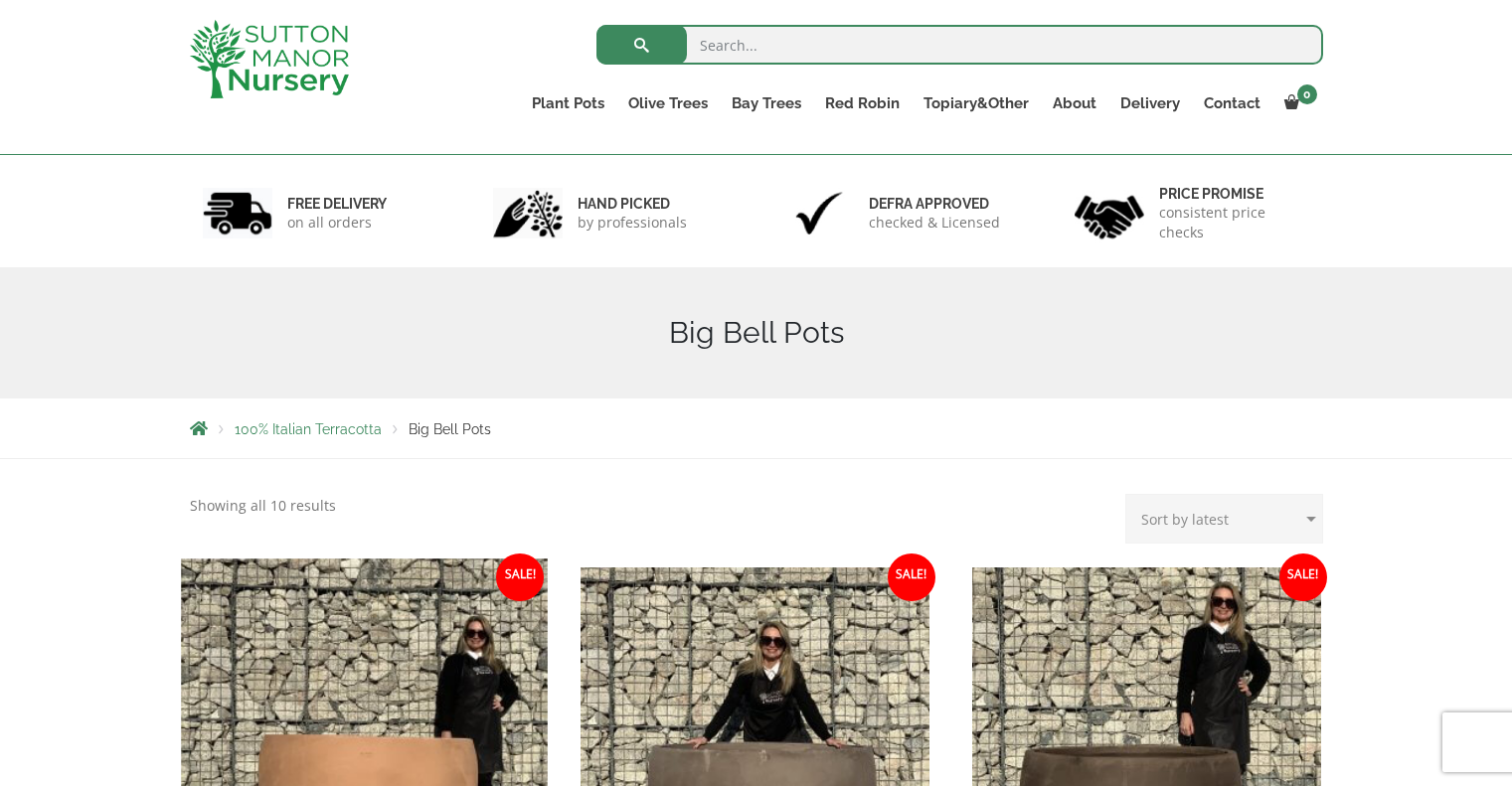 scroll, scrollTop: 199, scrollLeft: 0, axis: vertical 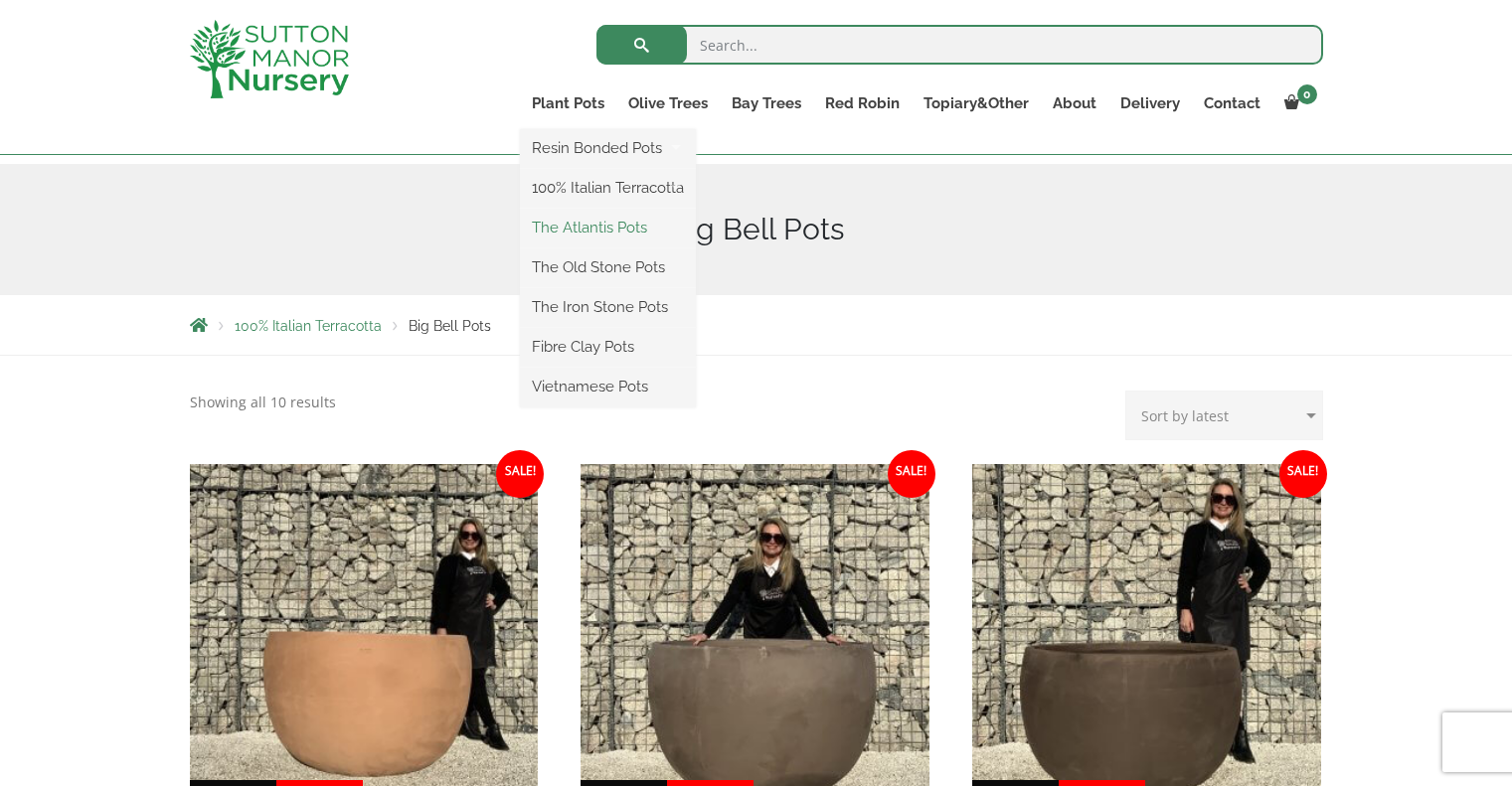 click on "The Atlantis Pots" at bounding box center [607, 228] 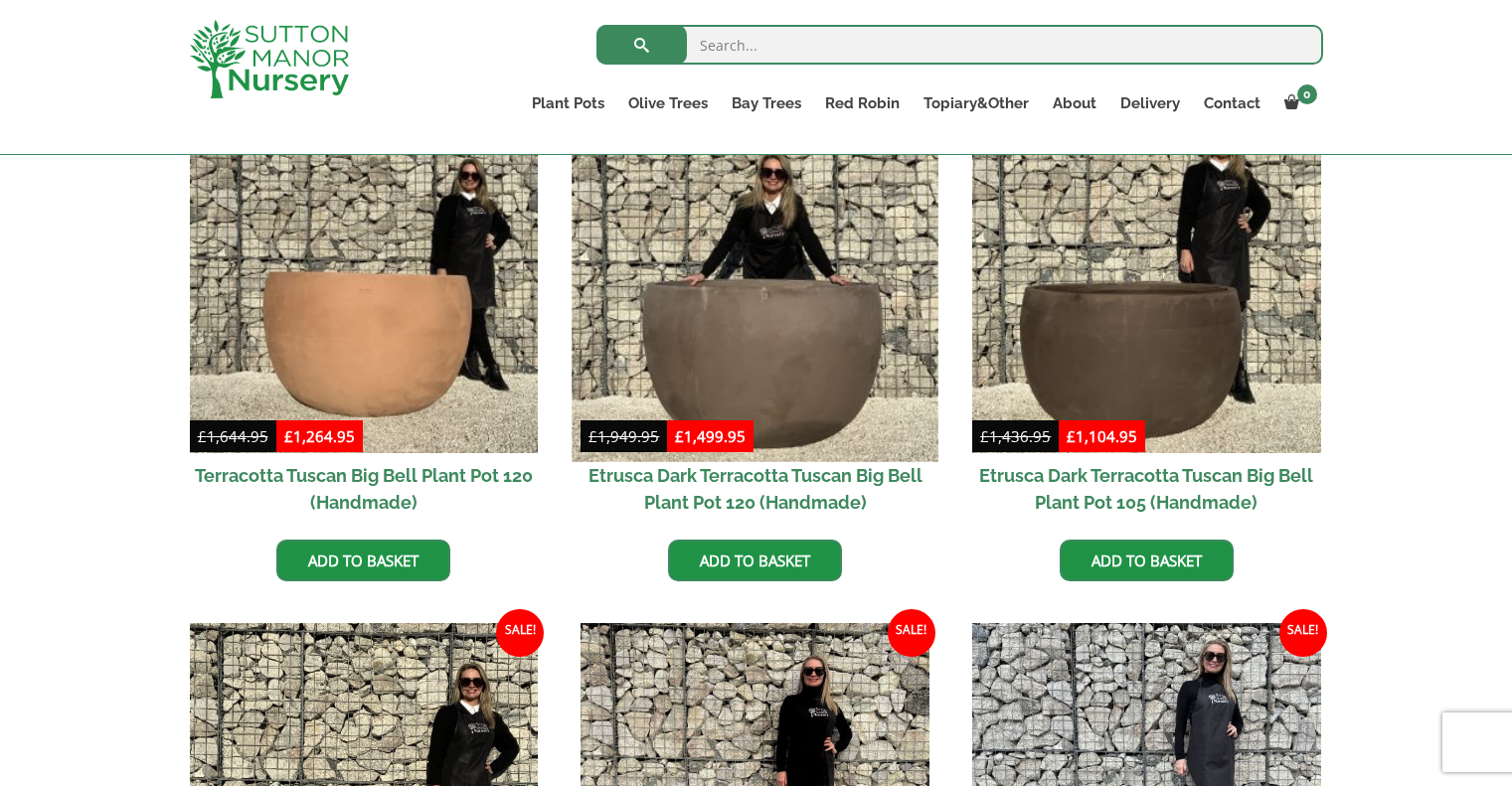 scroll, scrollTop: 497, scrollLeft: 0, axis: vertical 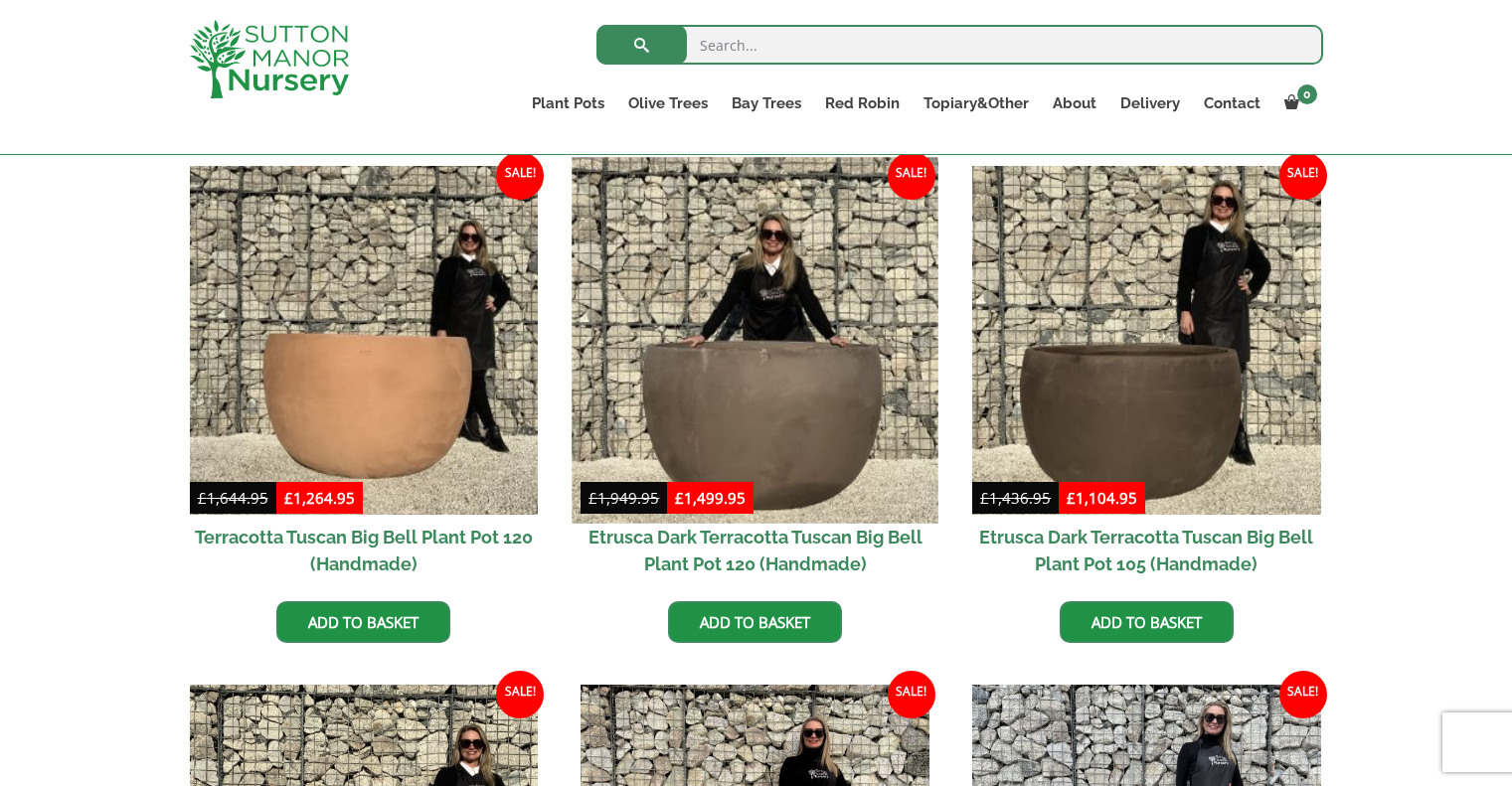 click at bounding box center [756, 340] 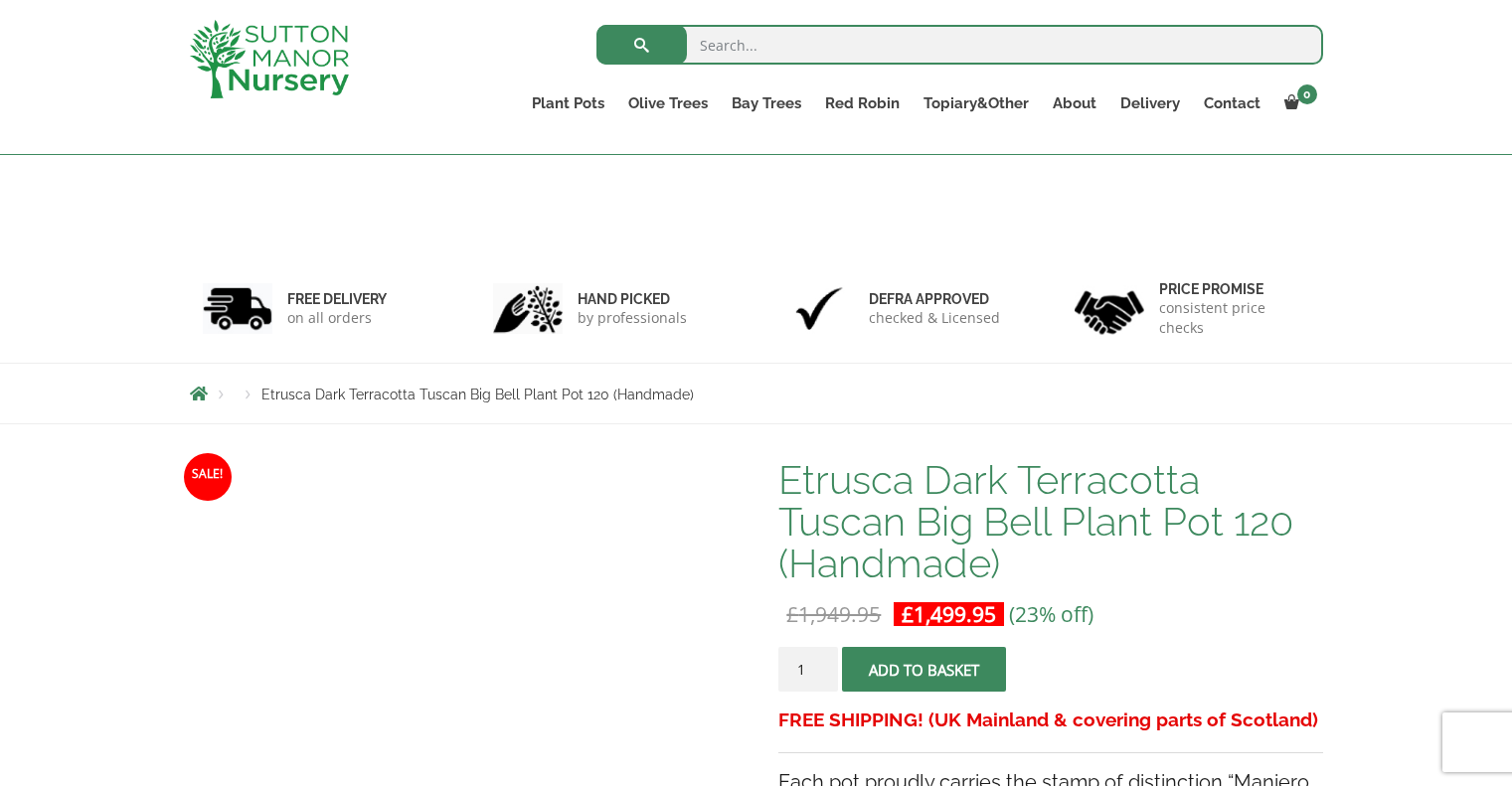 scroll, scrollTop: 560, scrollLeft: 0, axis: vertical 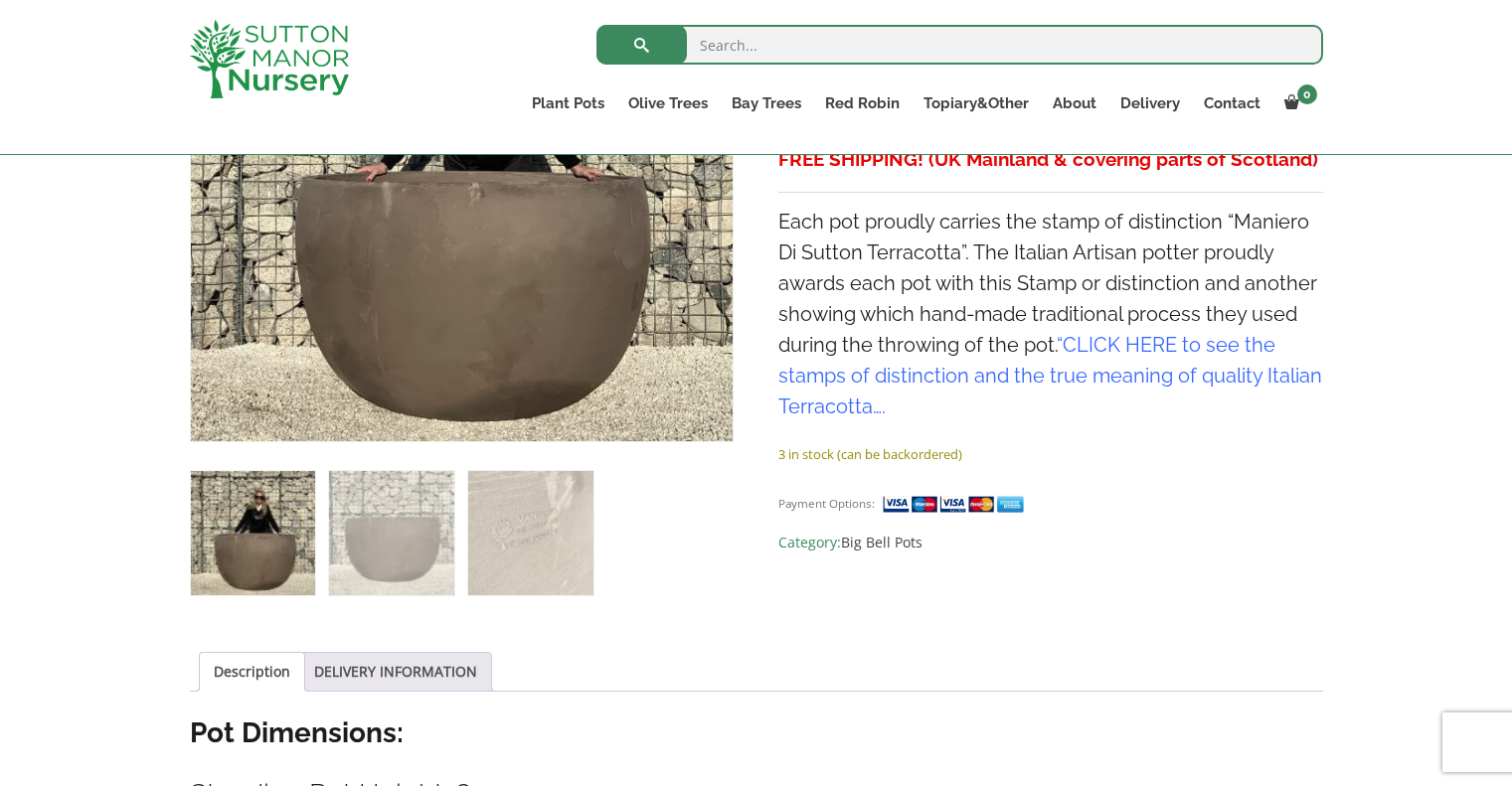drag, startPoint x: 766, startPoint y: 208, endPoint x: 1015, endPoint y: 338, distance: 280.8932 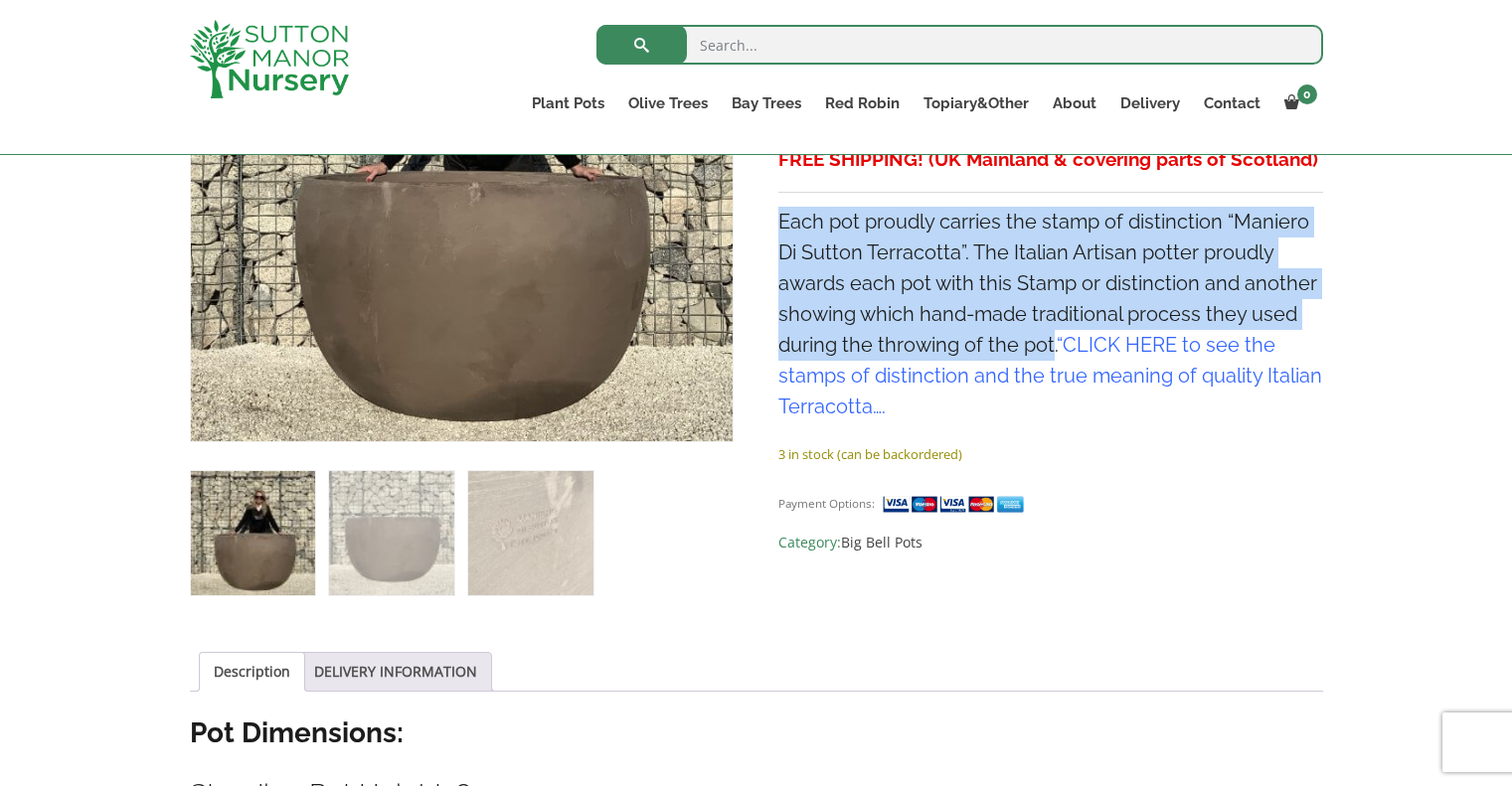 drag, startPoint x: 778, startPoint y: 216, endPoint x: 1050, endPoint y: 341, distance: 299.34762 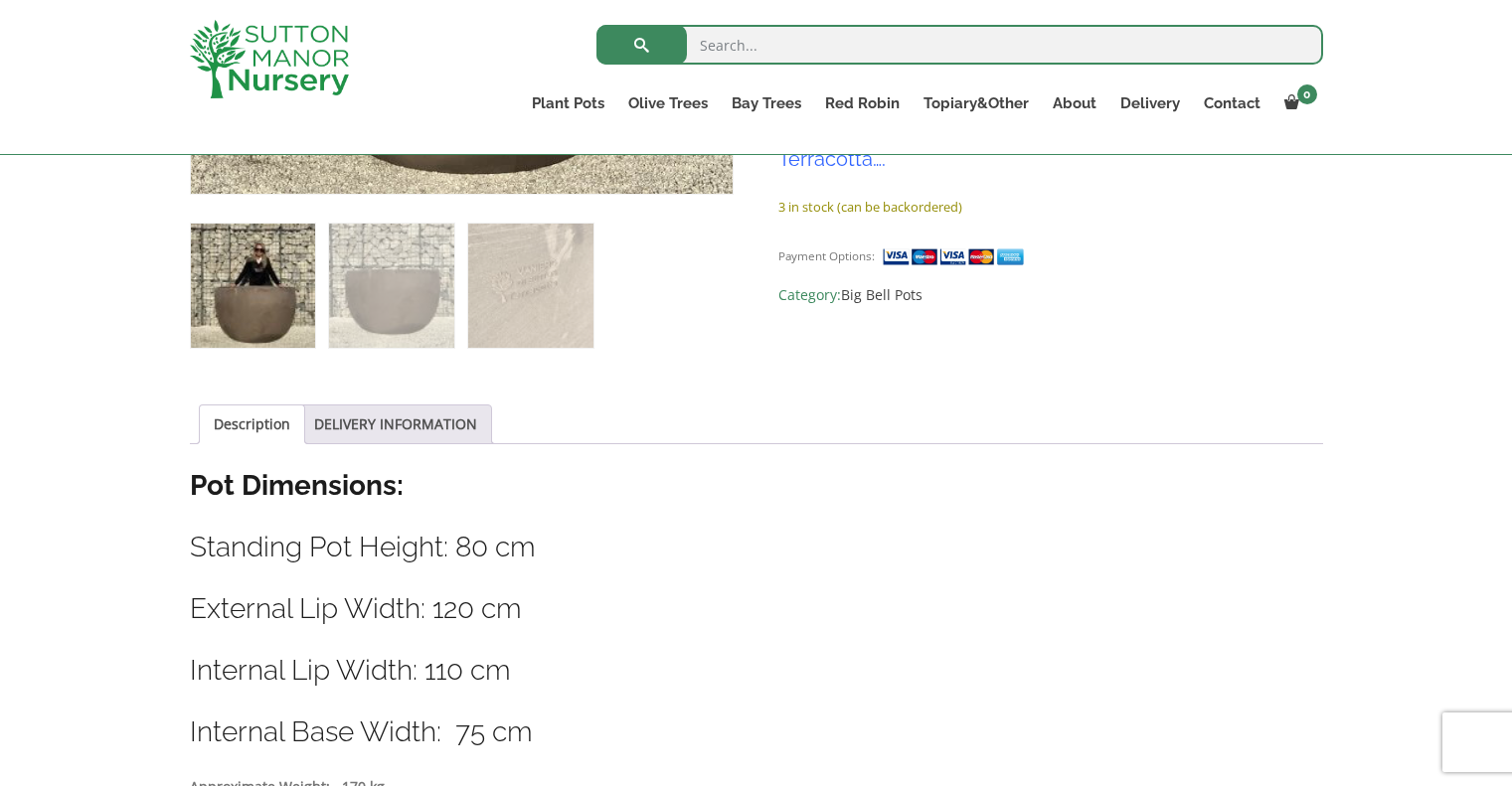 scroll, scrollTop: 1057, scrollLeft: 0, axis: vertical 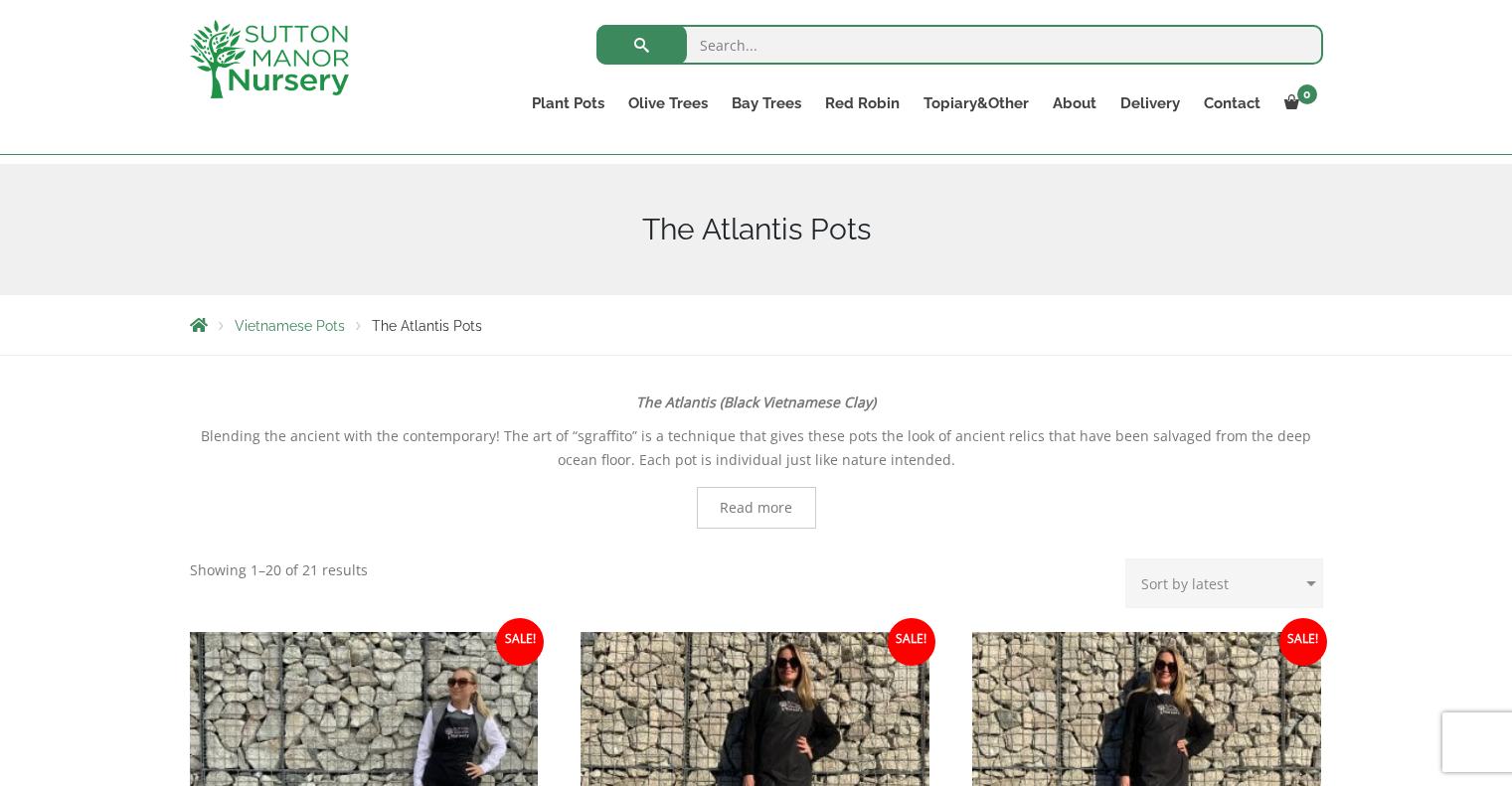 click on "Read more" at bounding box center (756, 508) 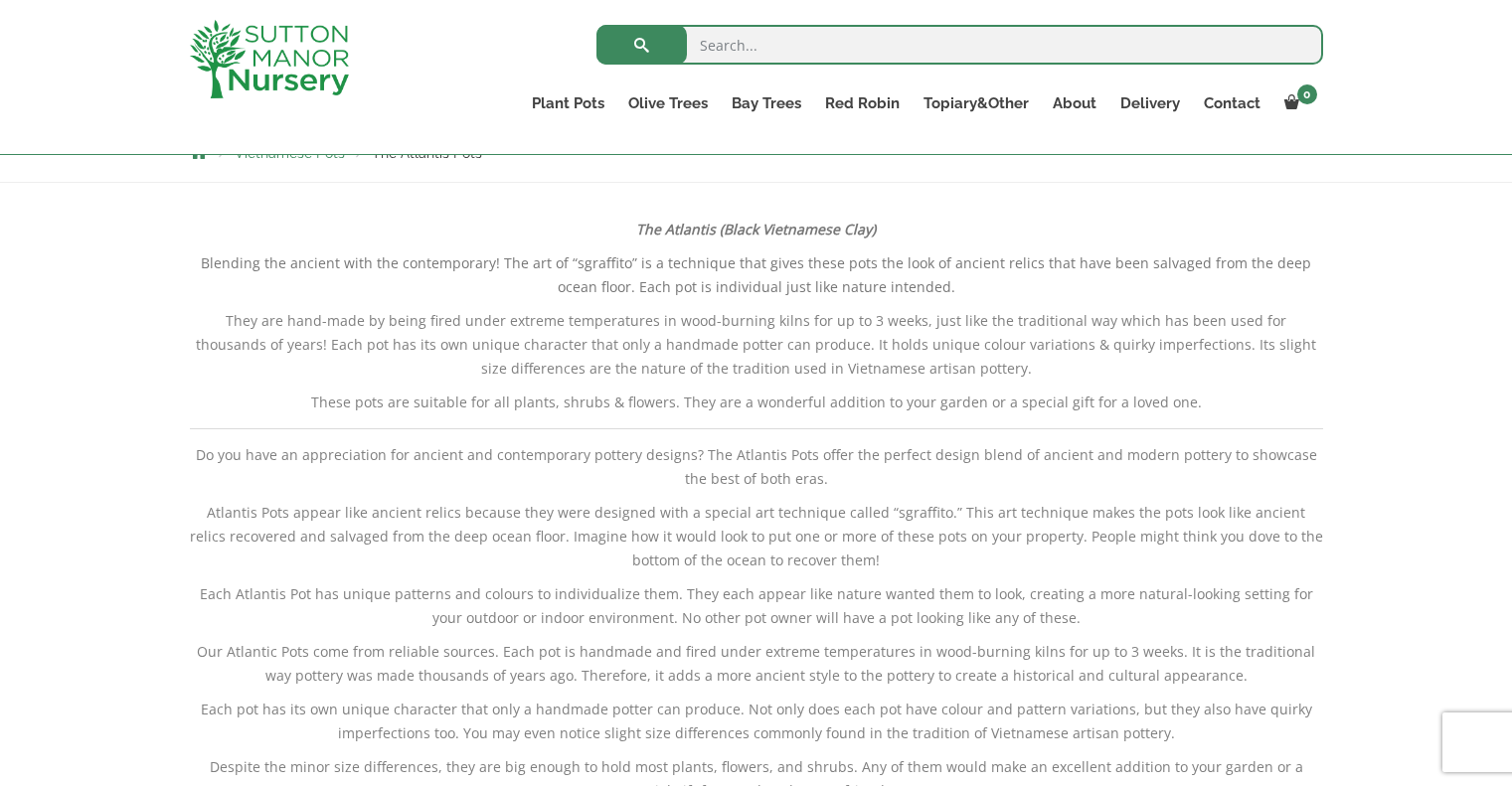 scroll, scrollTop: 199, scrollLeft: 0, axis: vertical 